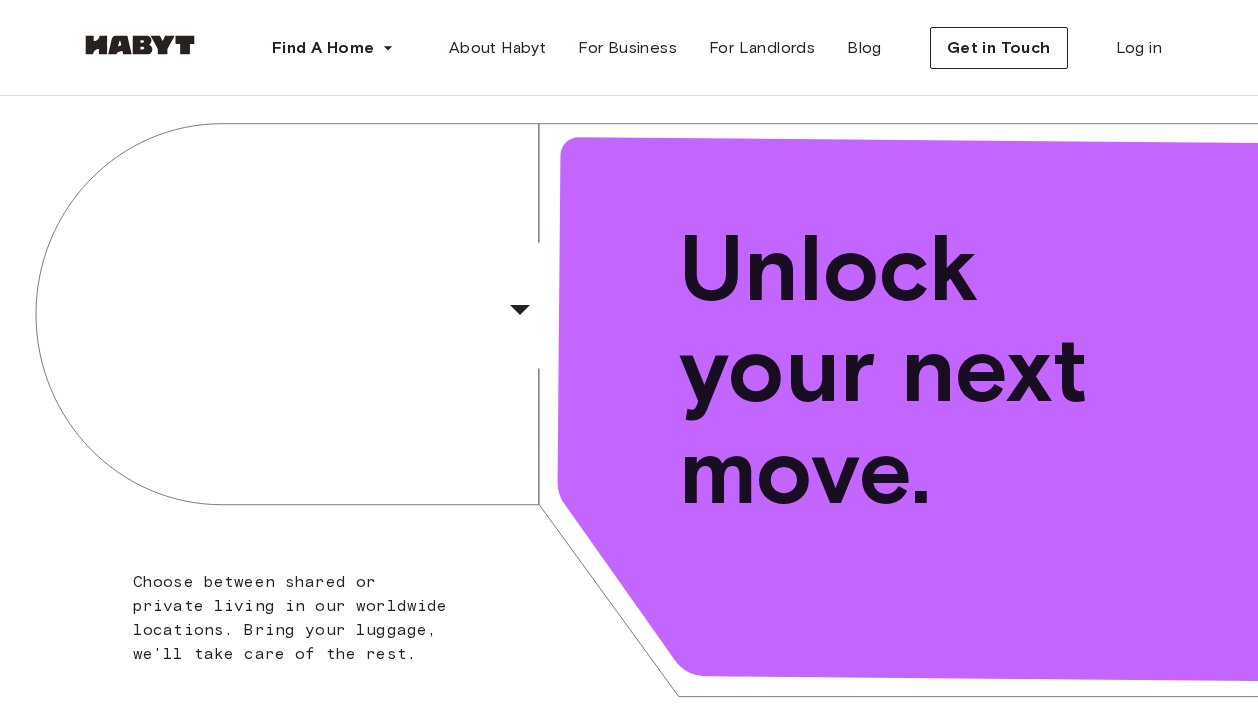 scroll, scrollTop: 0, scrollLeft: 0, axis: both 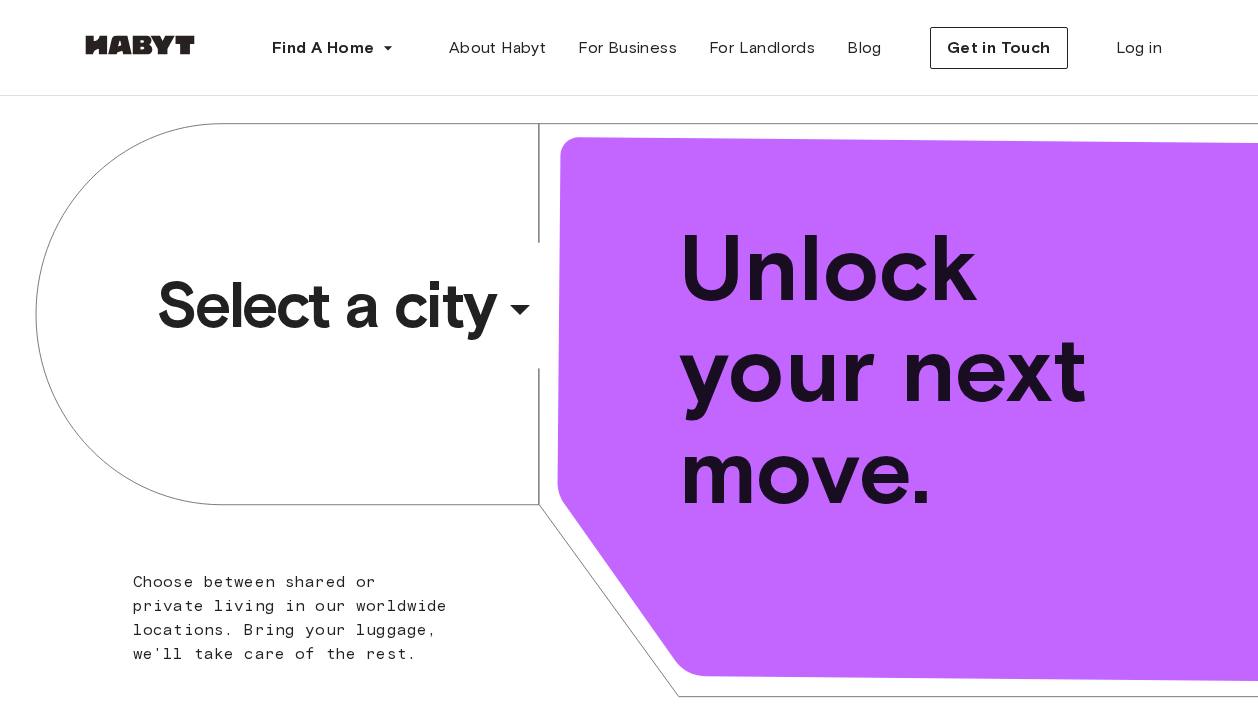 click on "​" at bounding box center [547, 325] 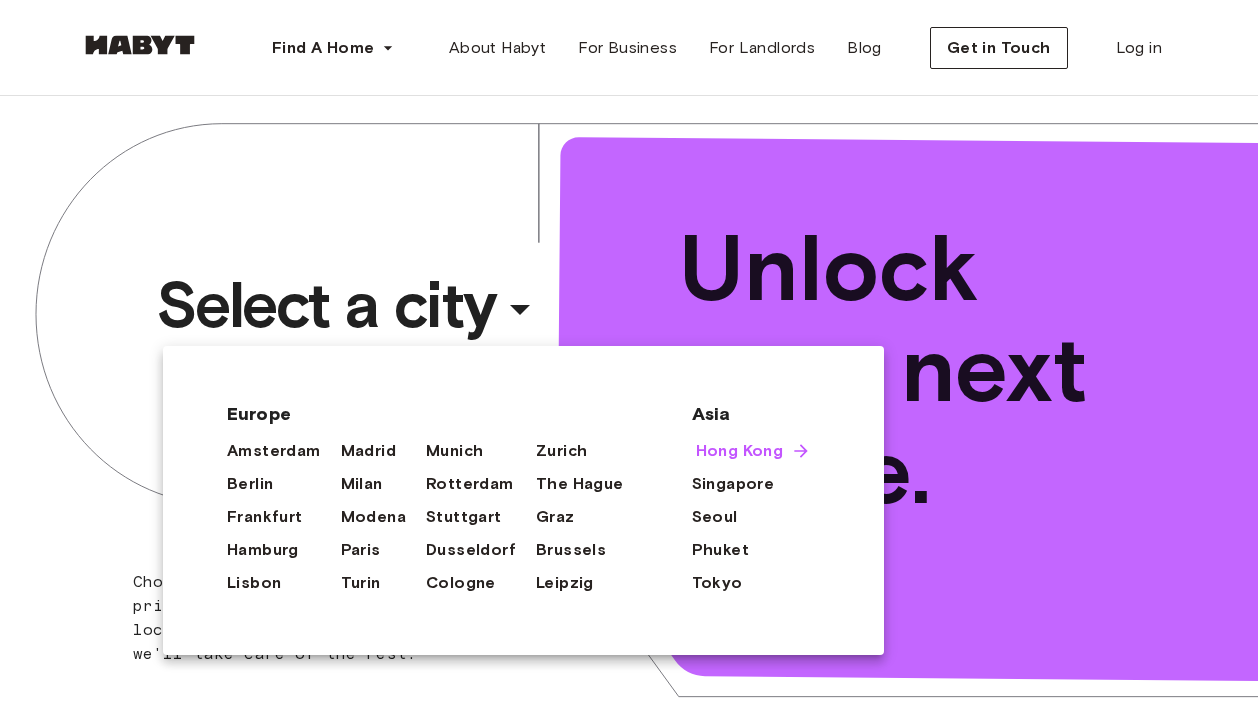 click on "Hong Kong" at bounding box center [740, 451] 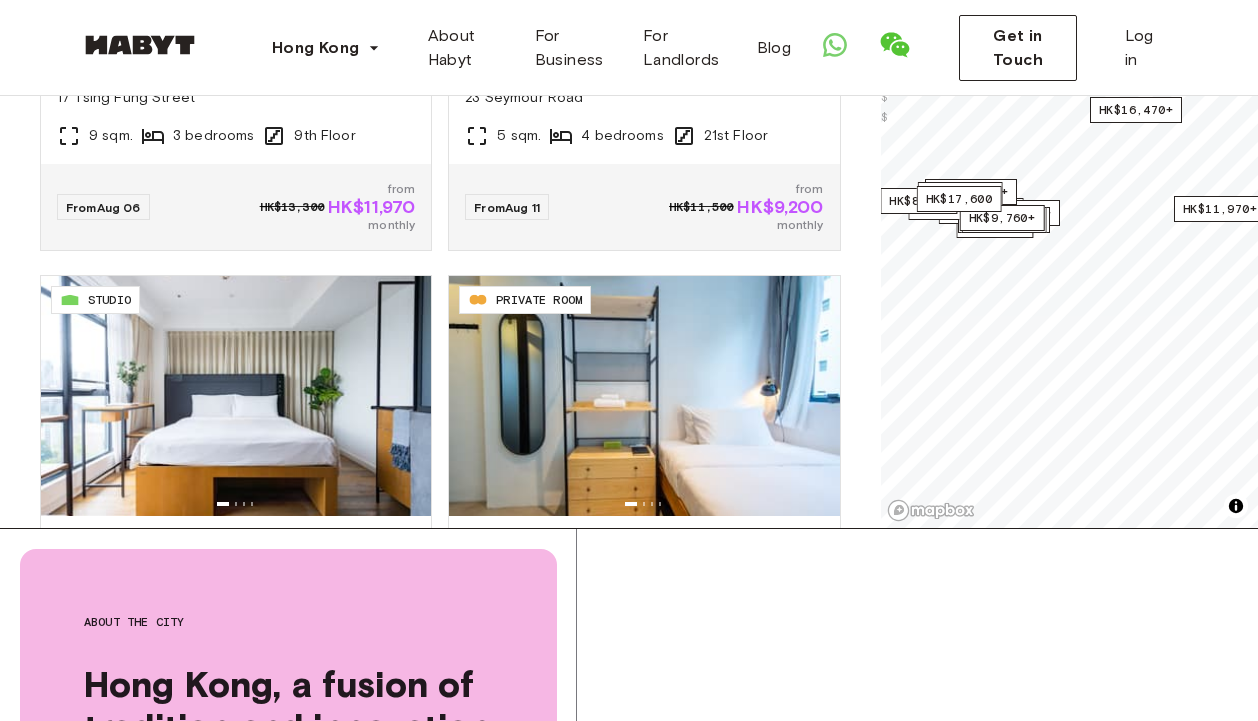 scroll, scrollTop: 445, scrollLeft: 0, axis: vertical 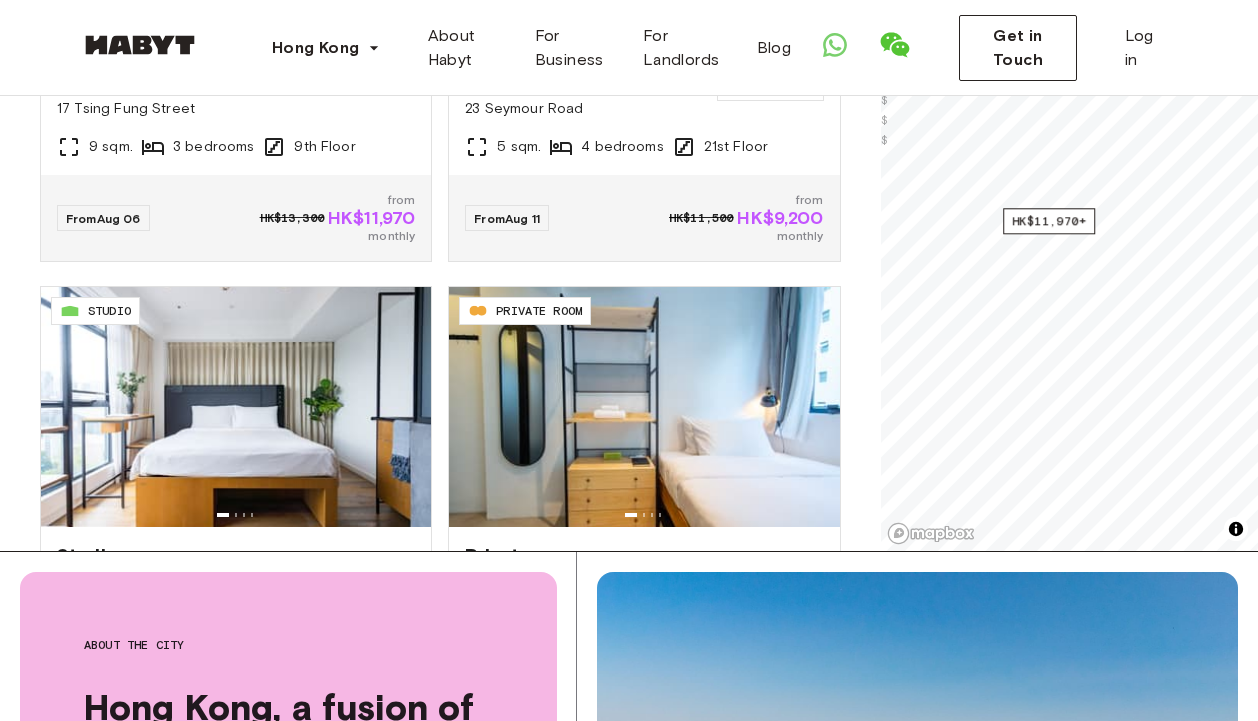 click on "**********" at bounding box center [629, 101] 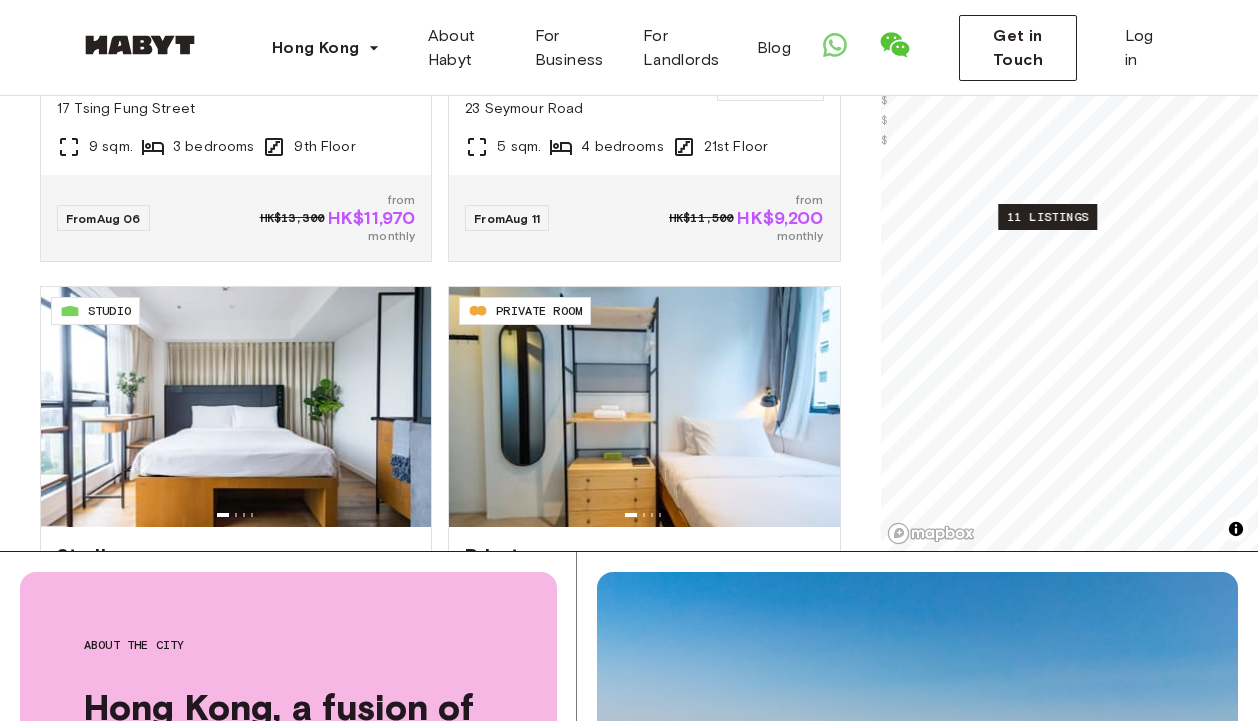 click on "11 listings" at bounding box center [1047, 217] 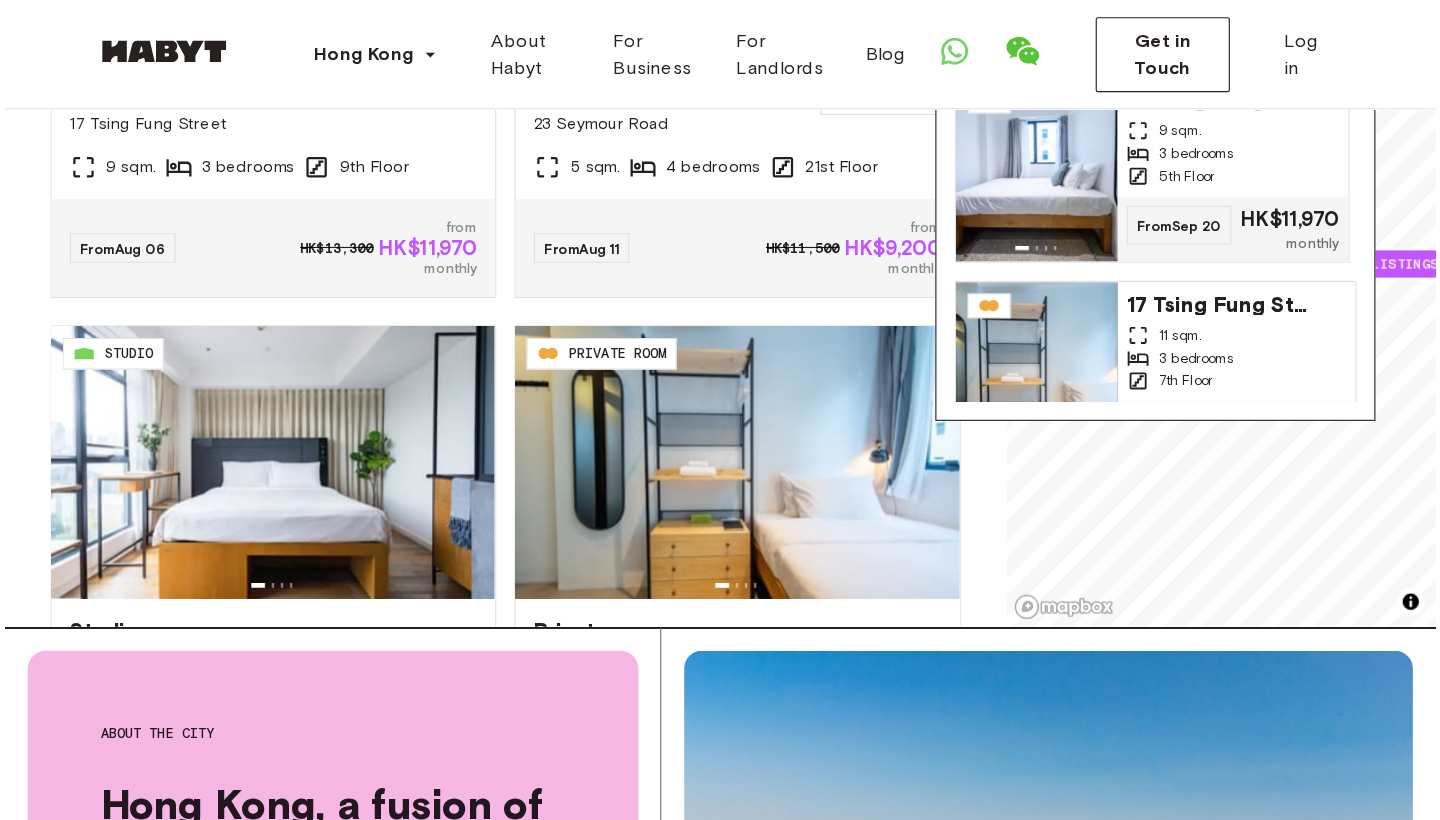 scroll, scrollTop: 388, scrollLeft: 0, axis: vertical 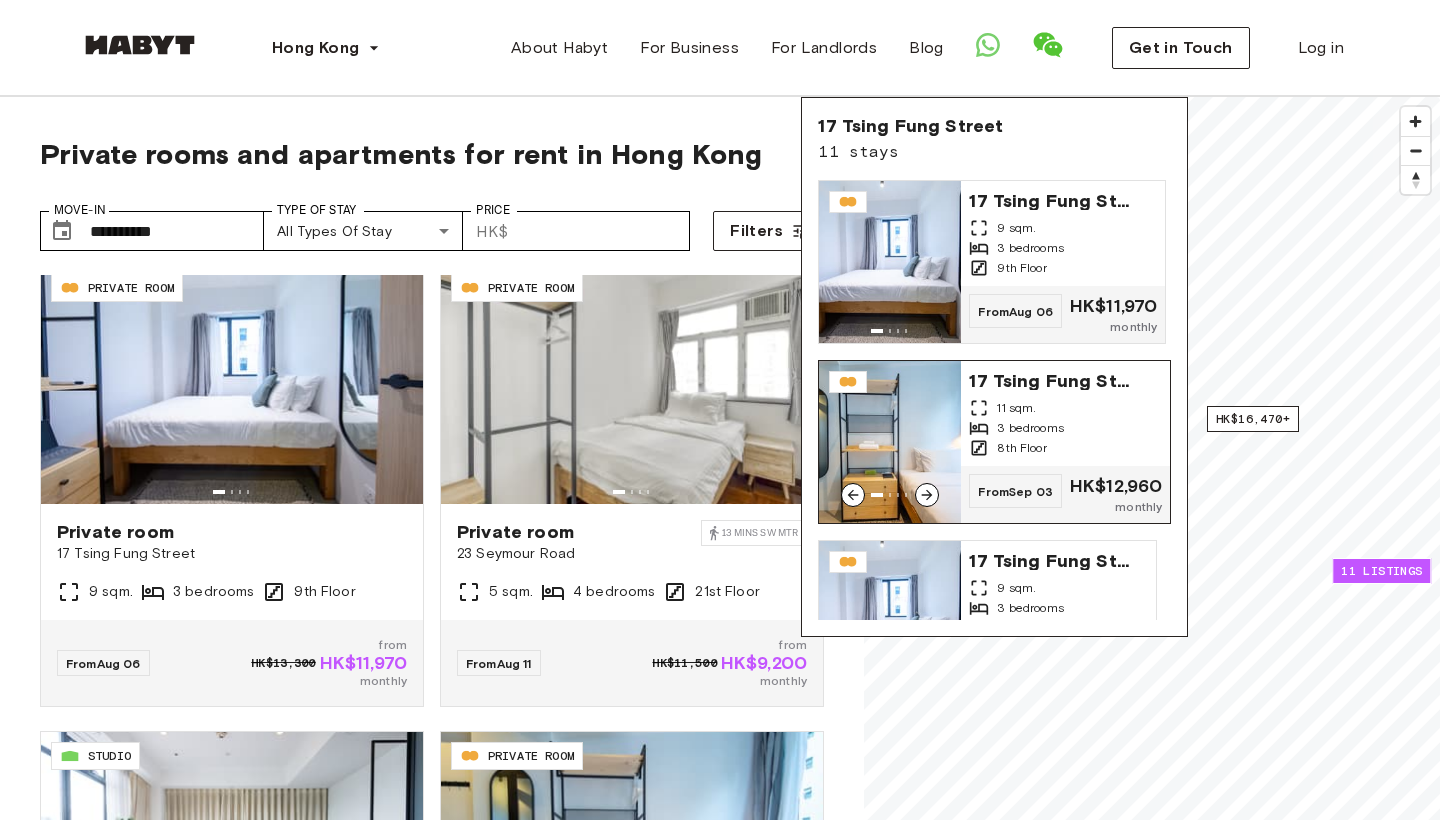 click 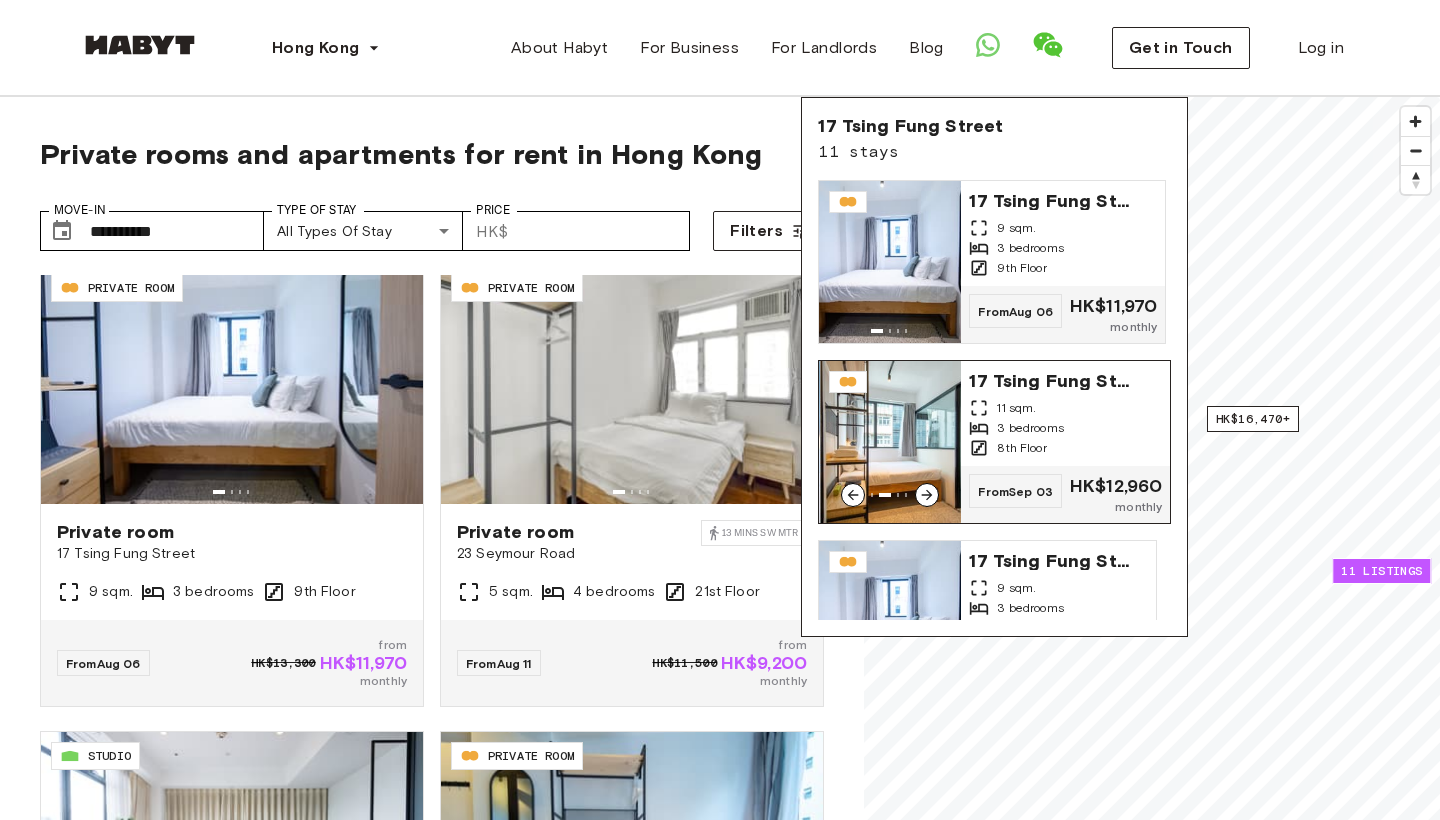 click 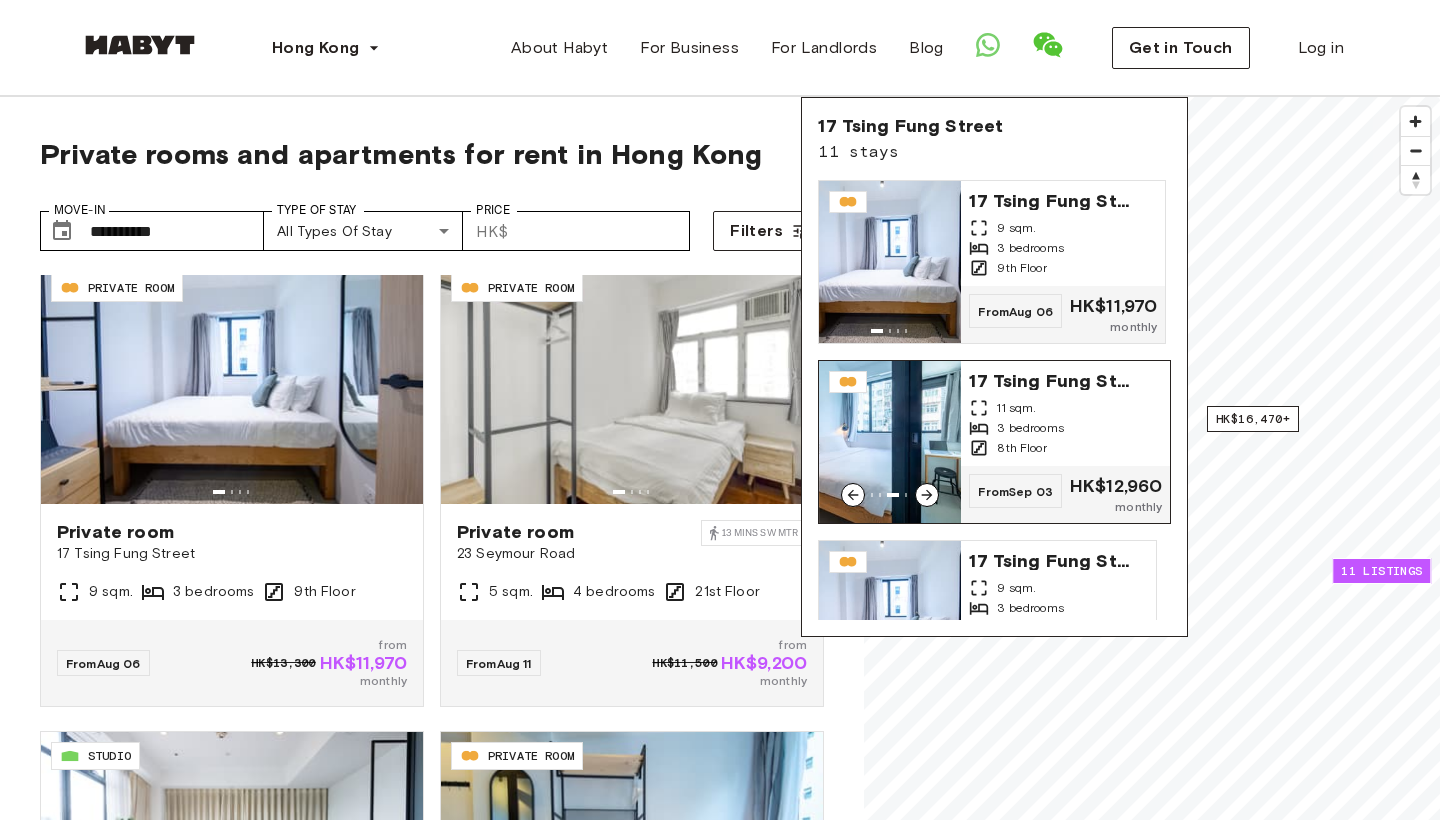 click 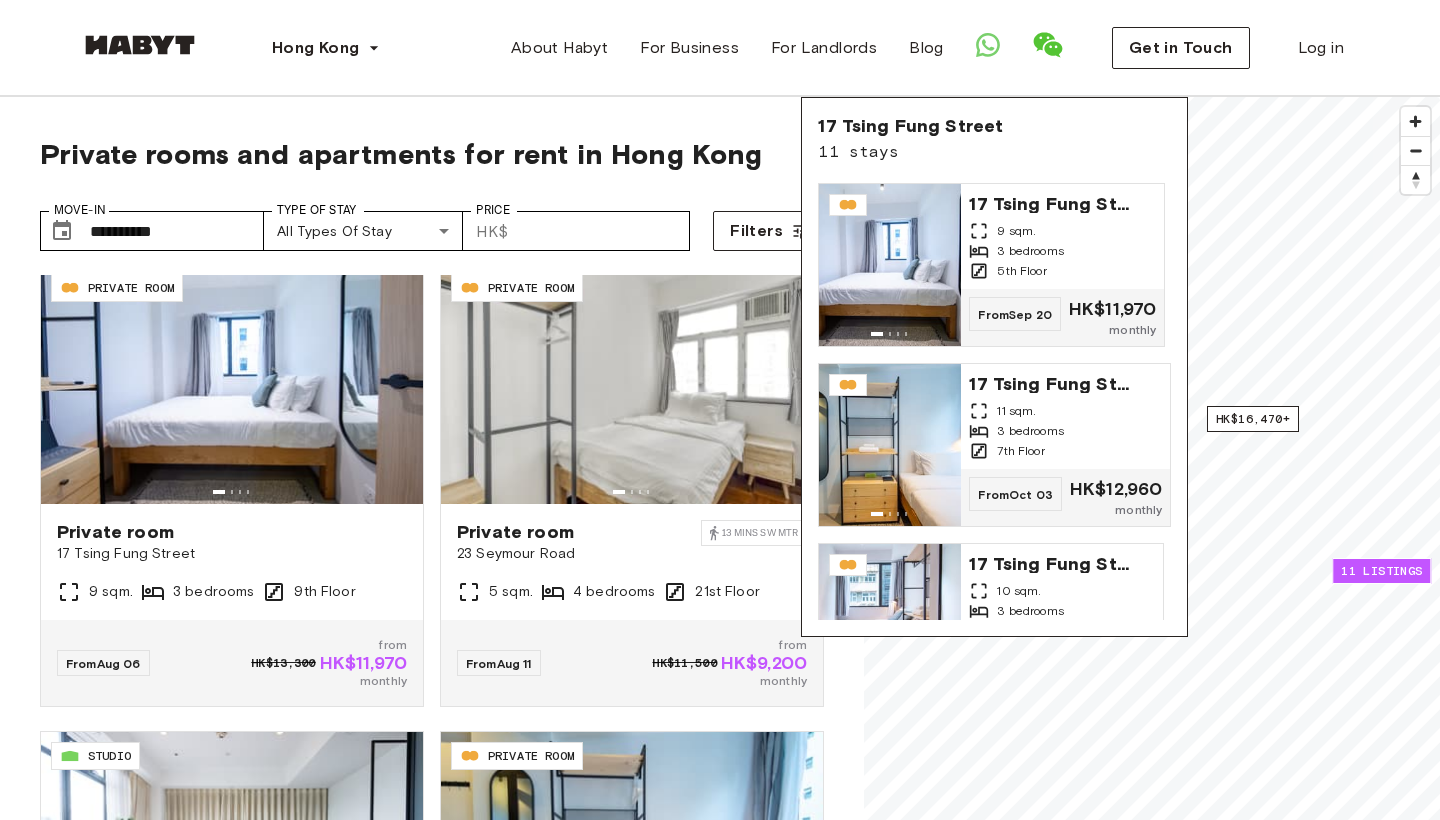 scroll, scrollTop: 540, scrollLeft: 0, axis: vertical 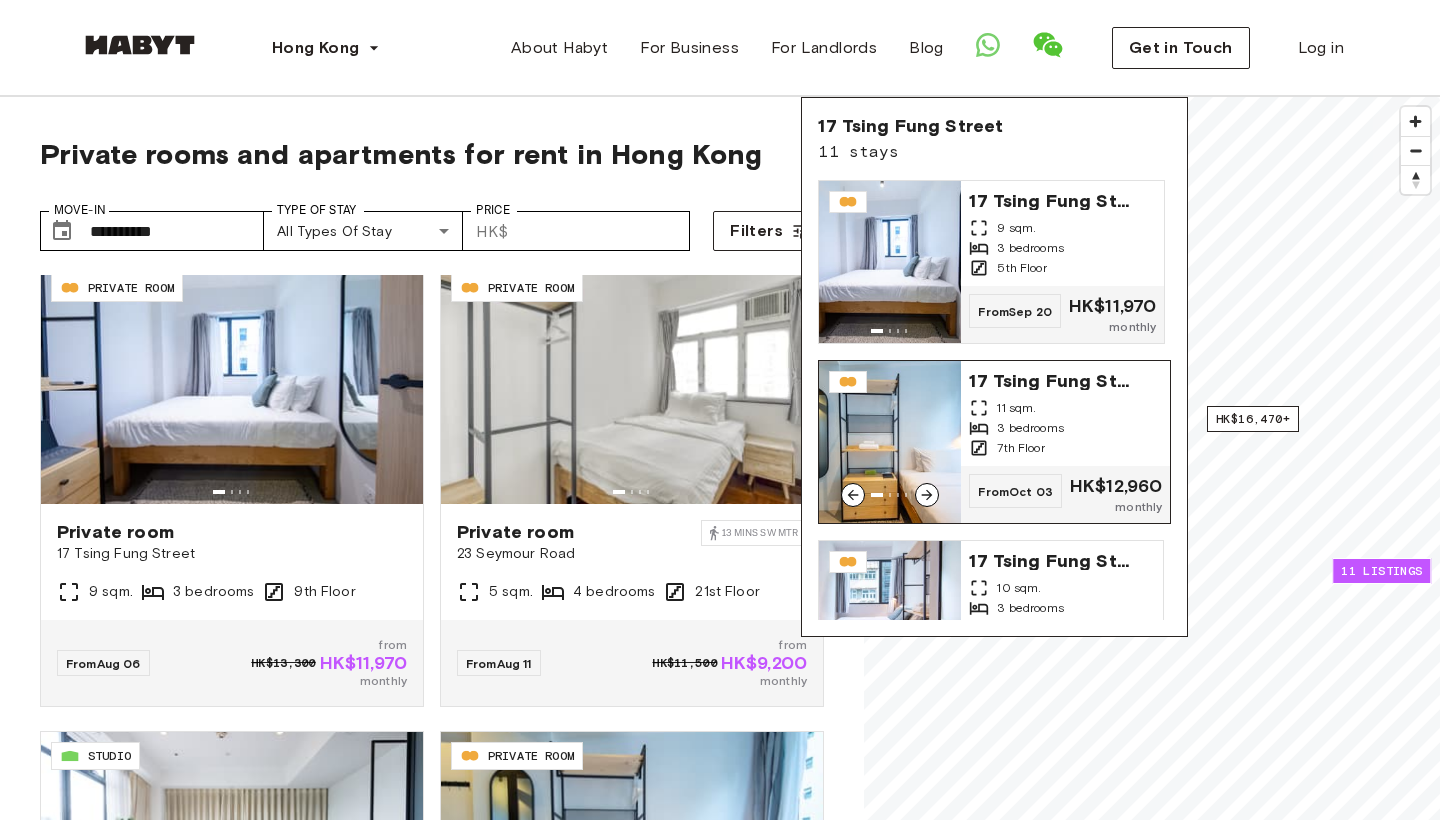 click 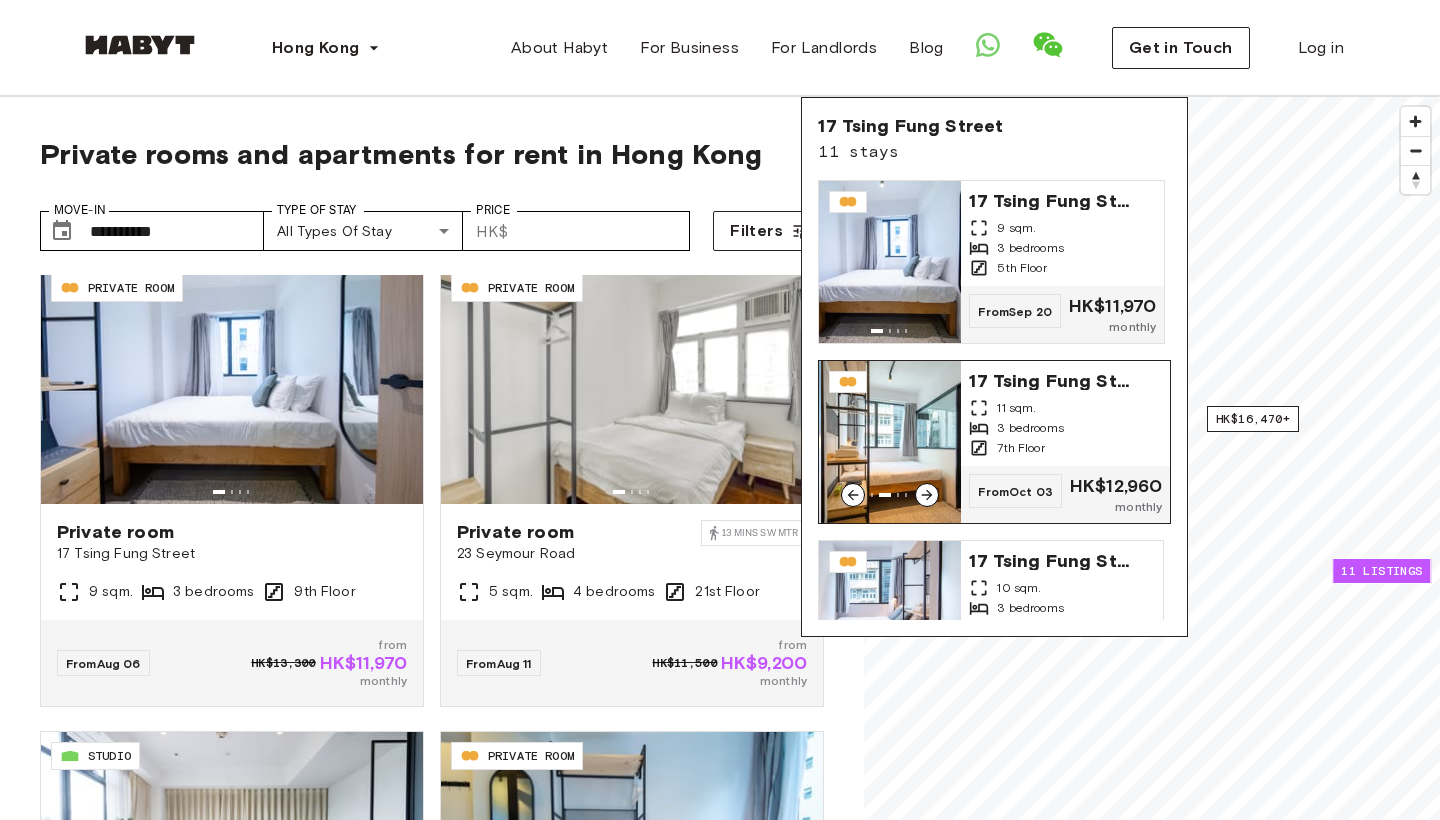 click 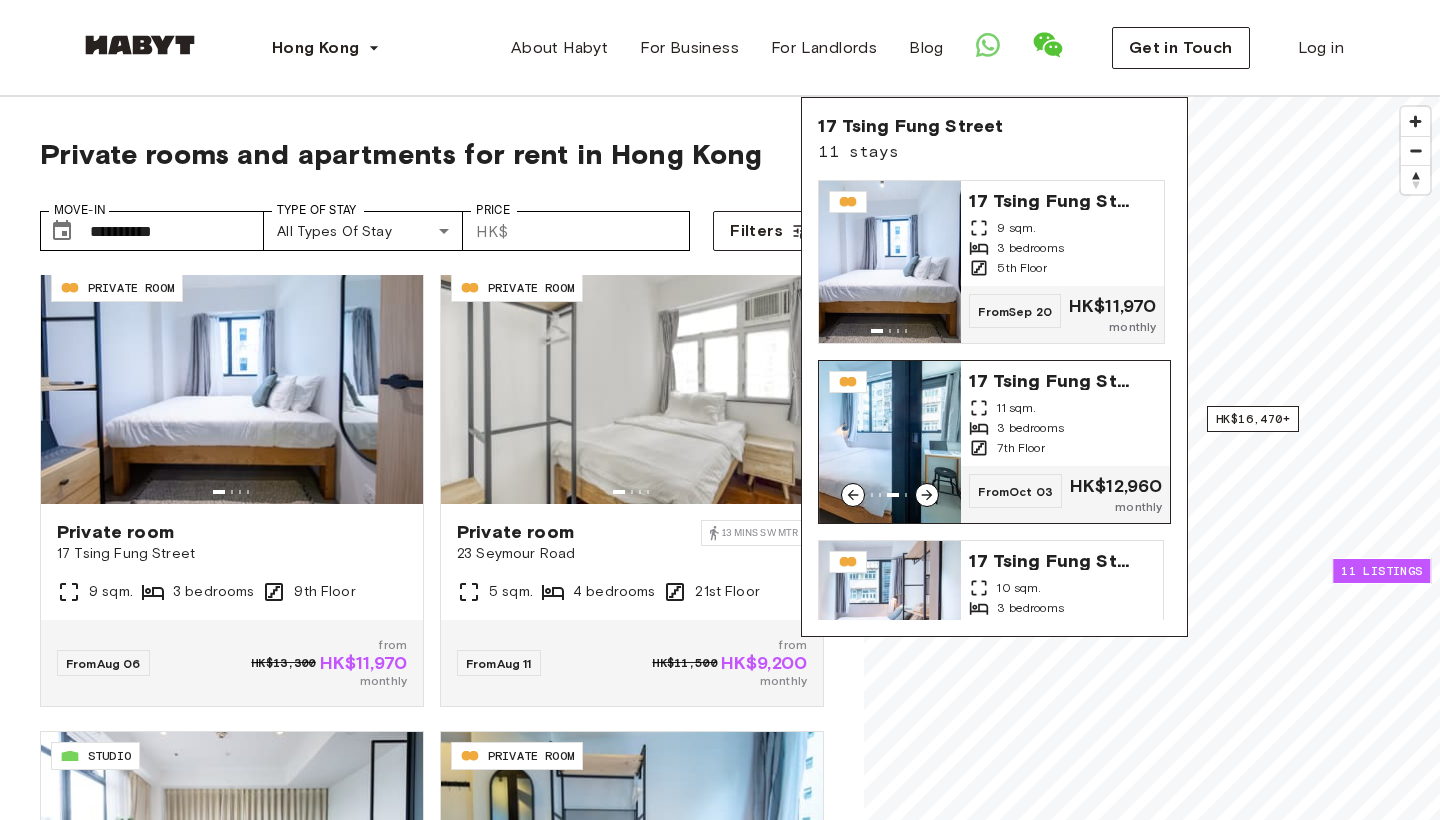 click 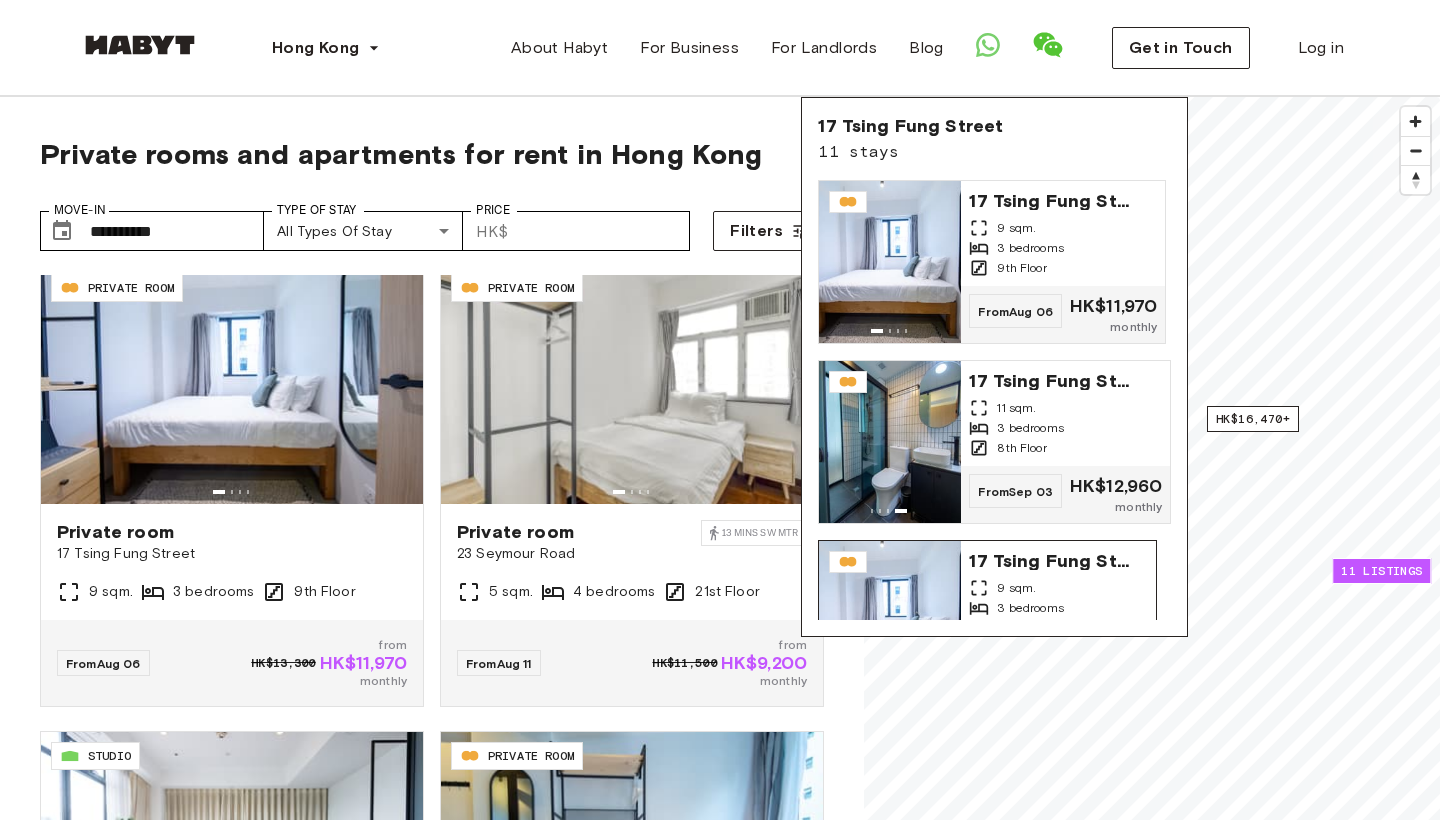 scroll, scrollTop: 0, scrollLeft: 0, axis: both 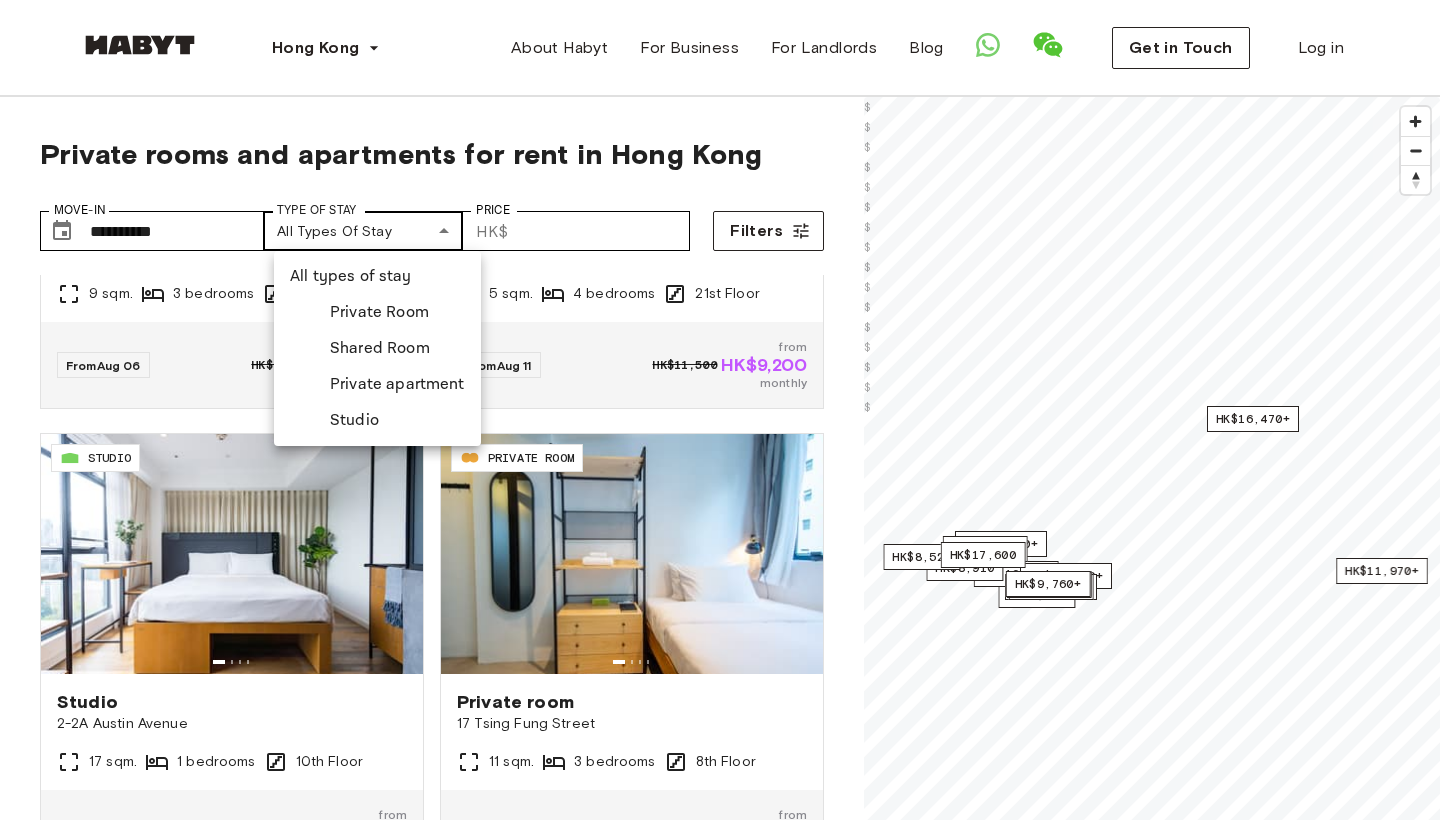 click on "**********" at bounding box center (720, 2375) 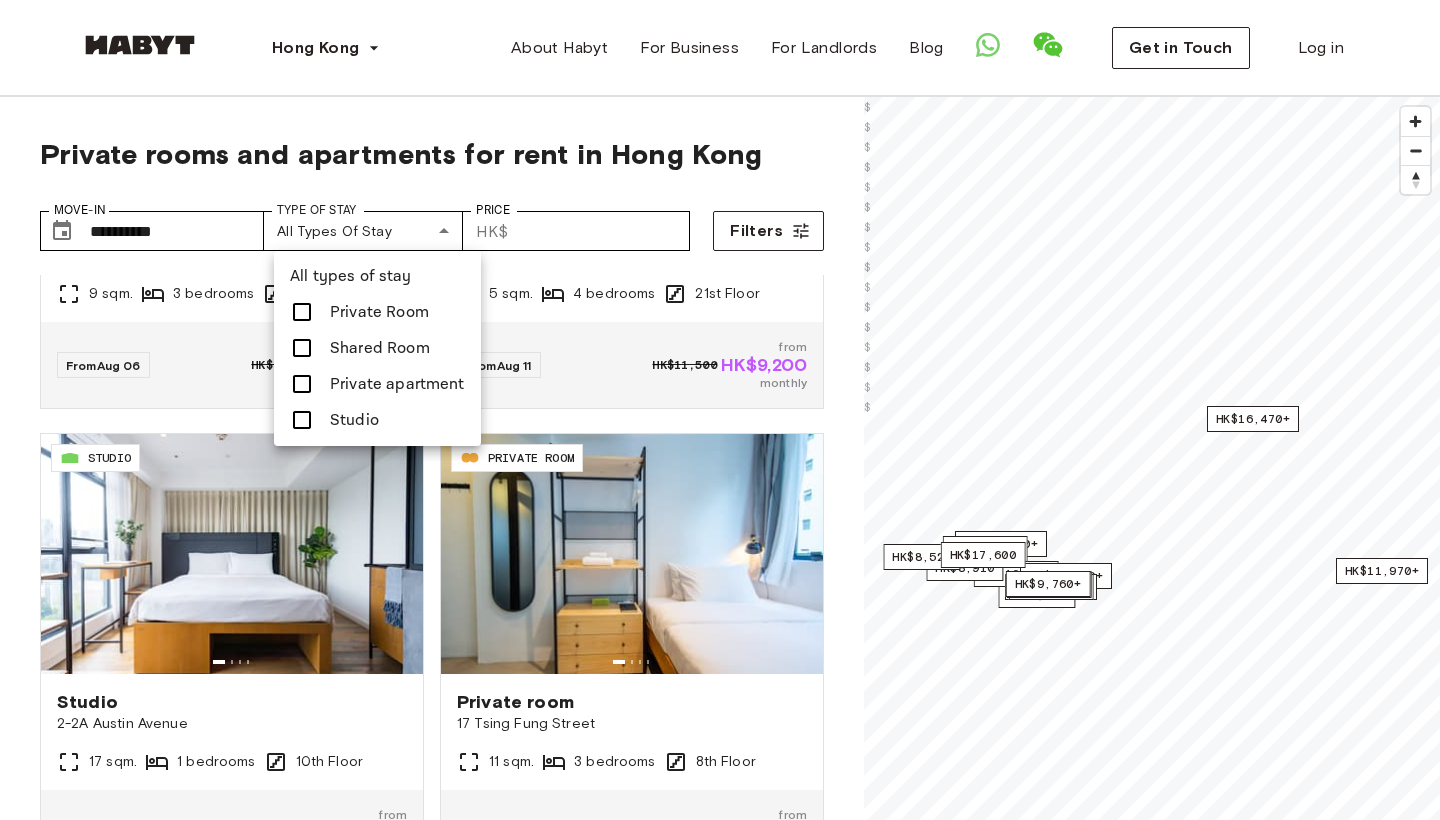 click at bounding box center (720, 410) 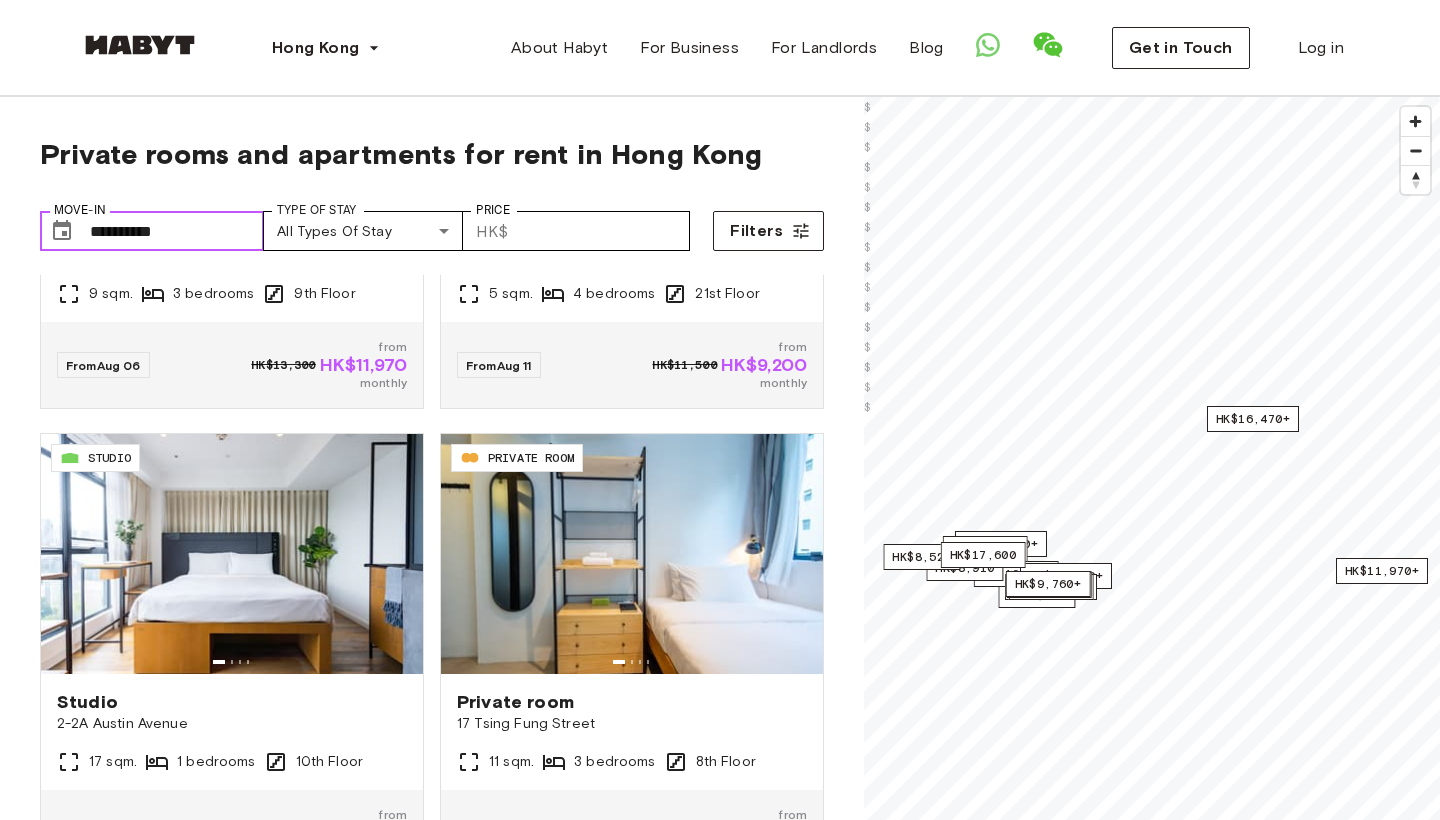 click on "**********" at bounding box center (177, 231) 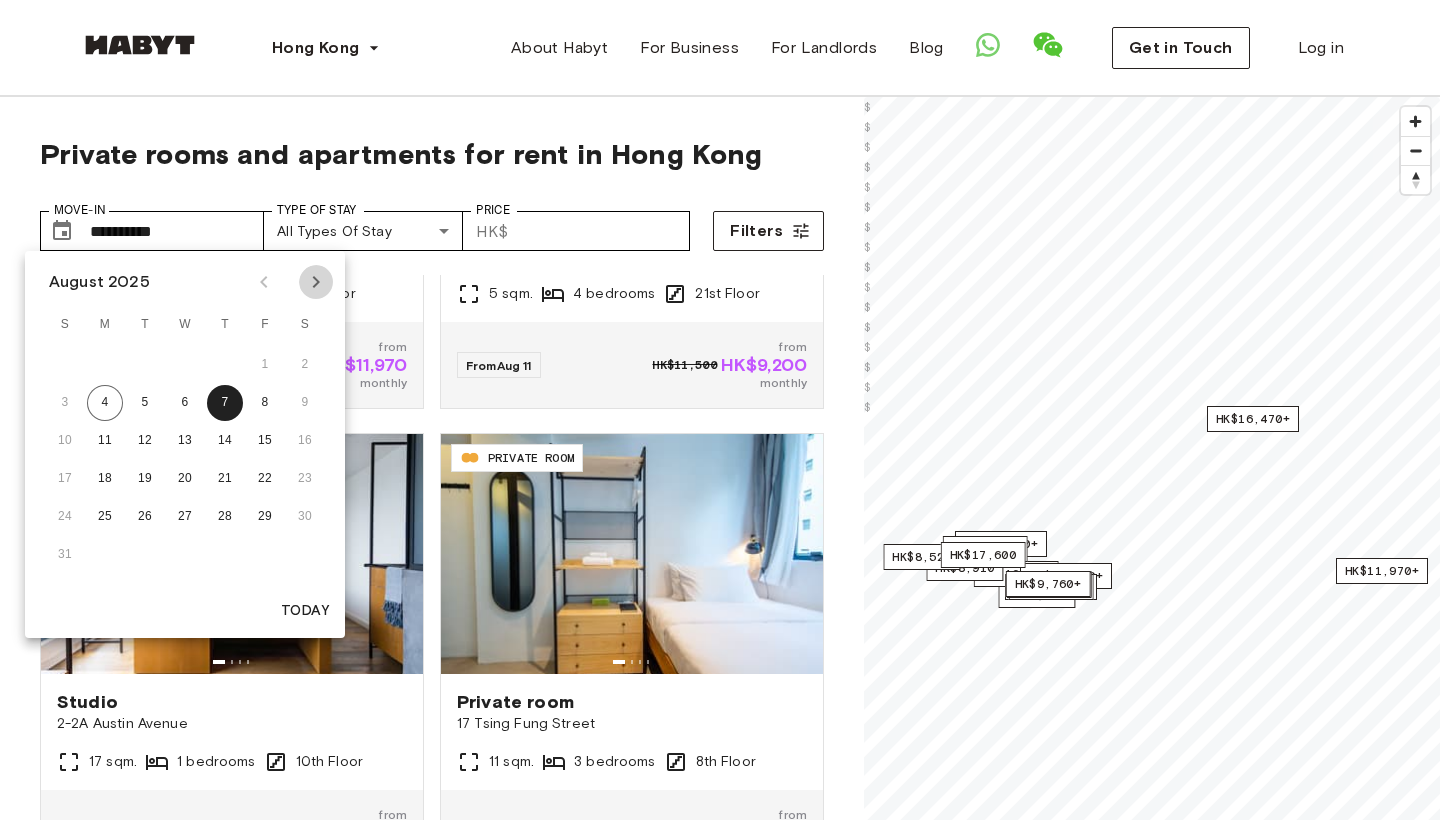 click 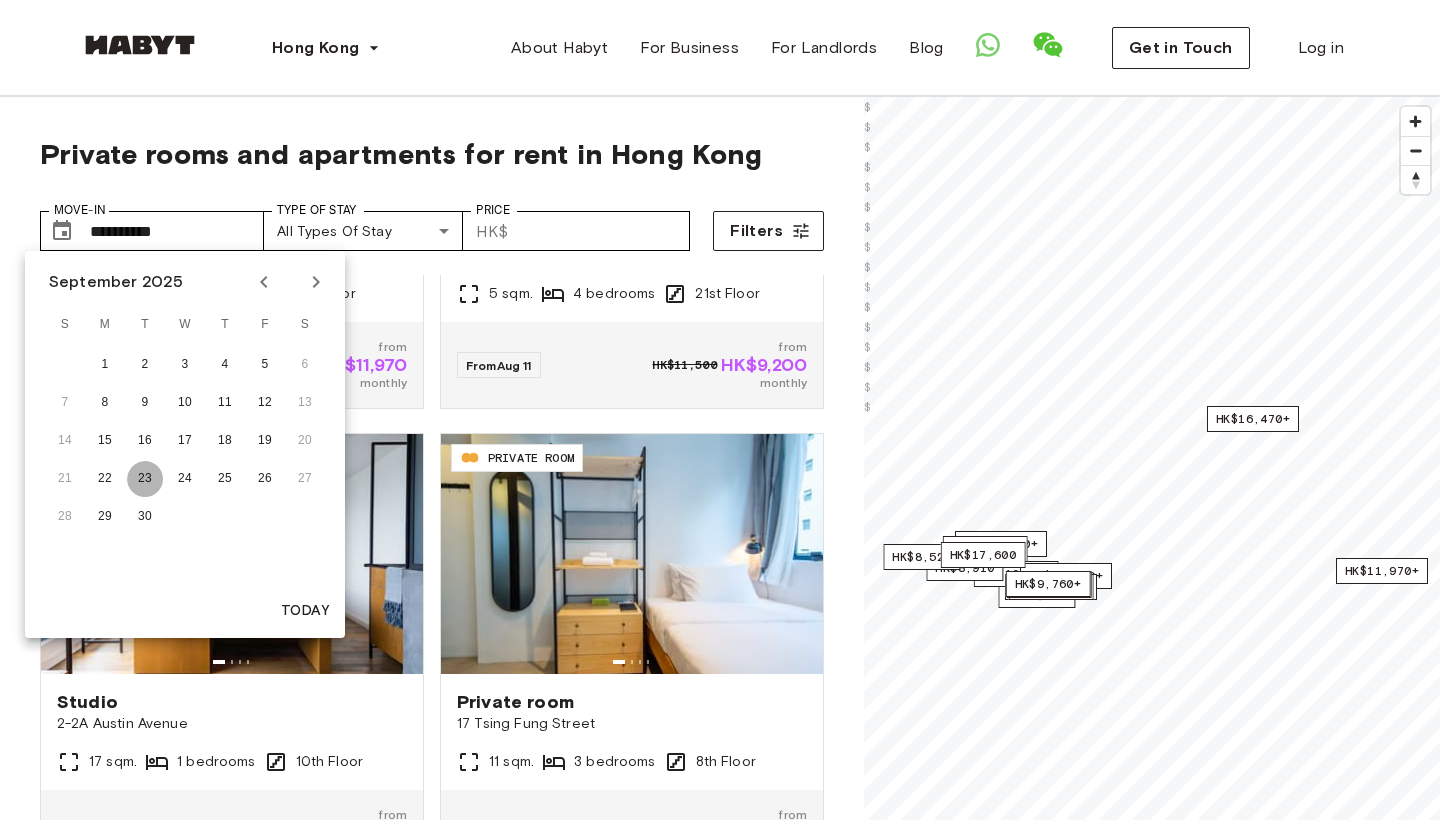 click on "23" at bounding box center (145, 479) 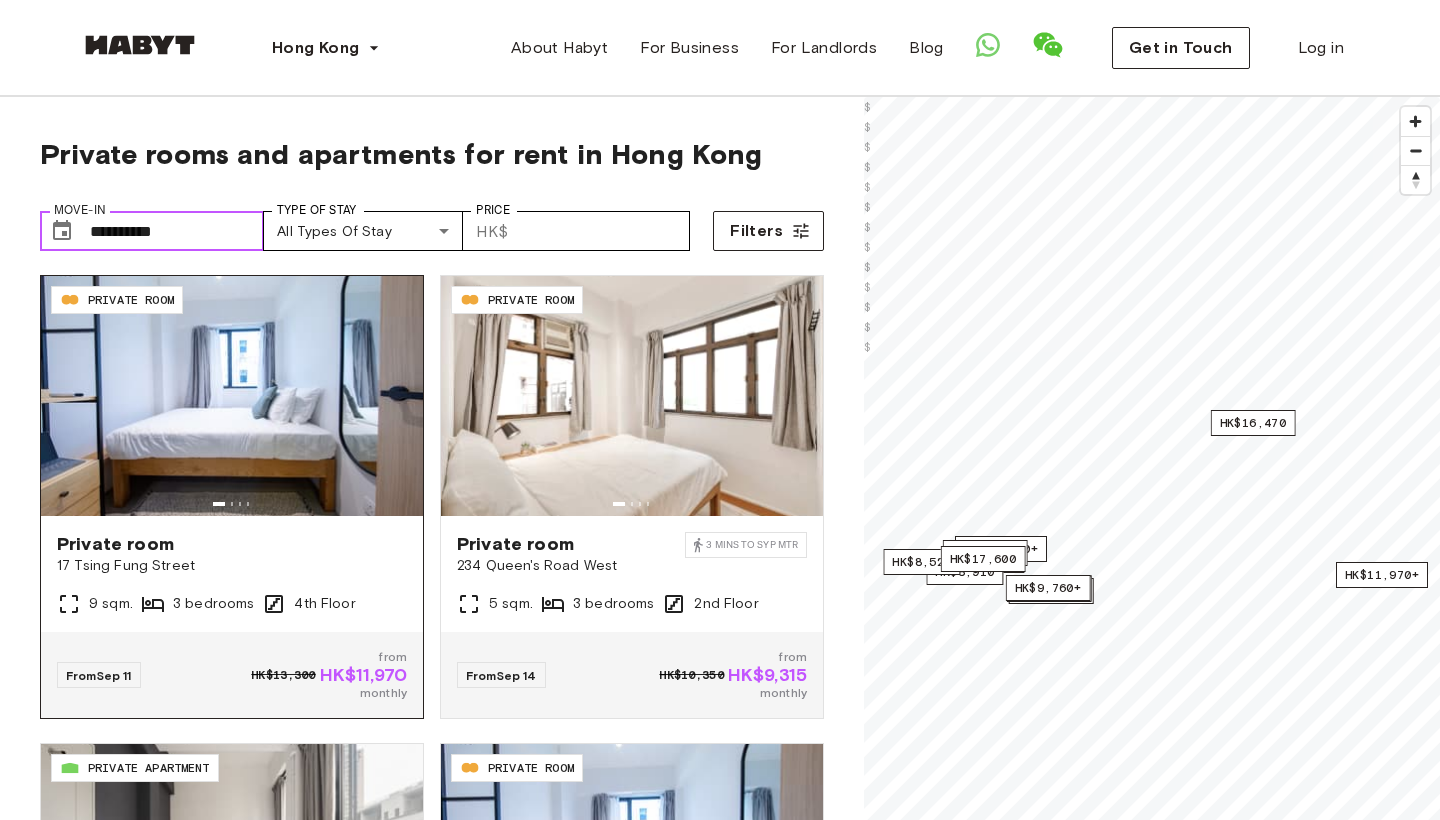 scroll, scrollTop: 0, scrollLeft: 0, axis: both 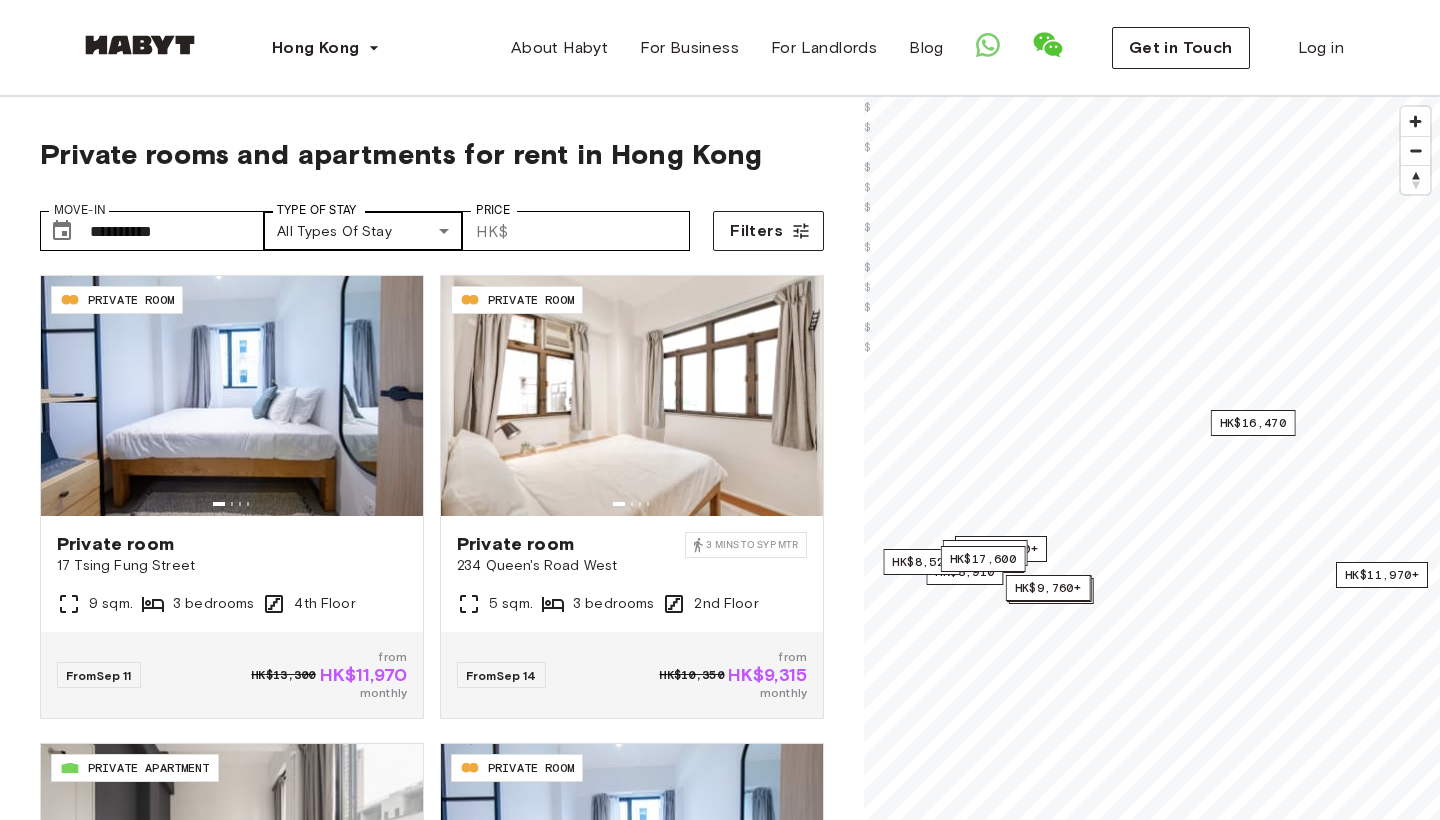 click on "**********" at bounding box center (720, 2375) 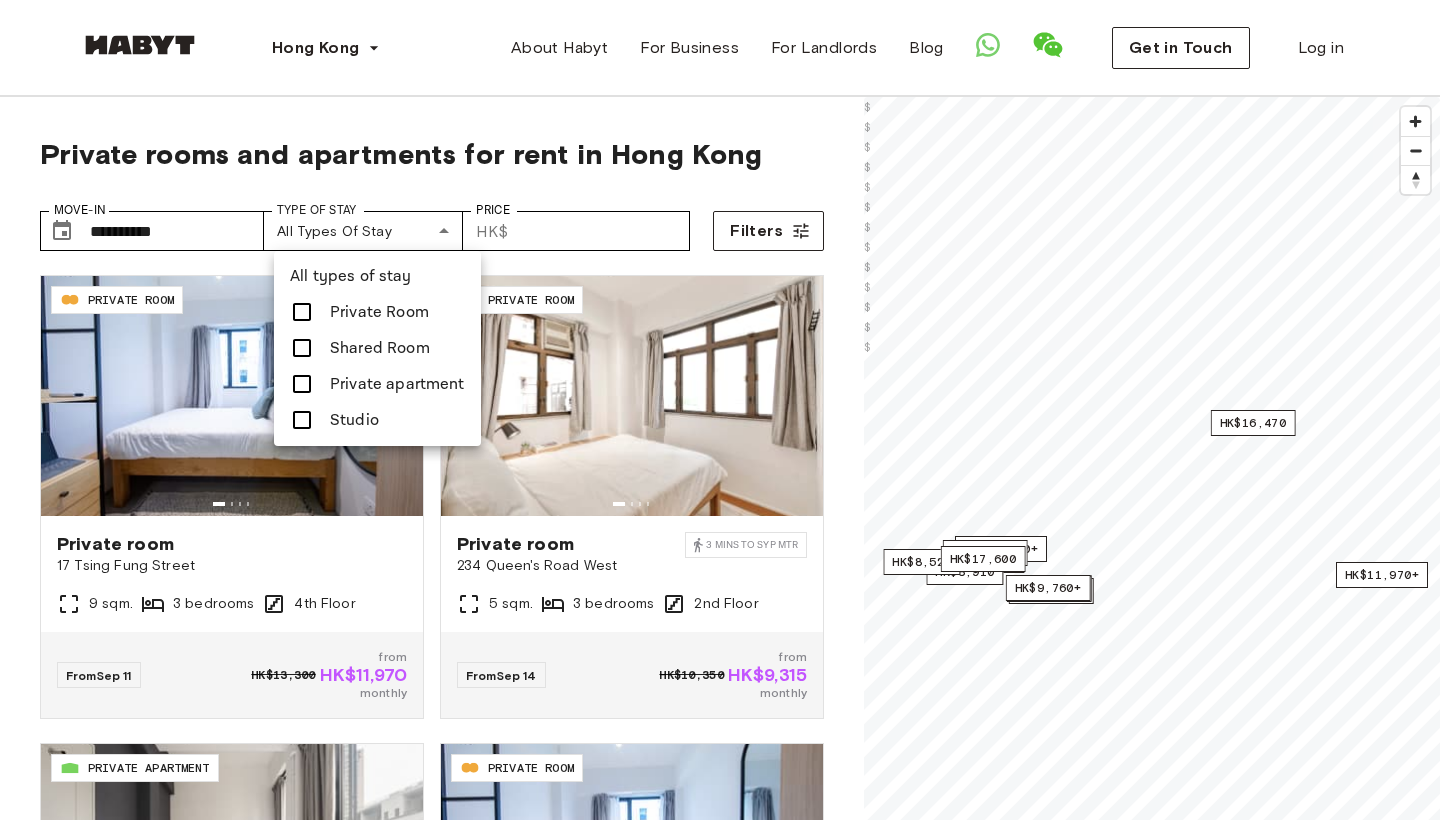 click at bounding box center (302, 312) 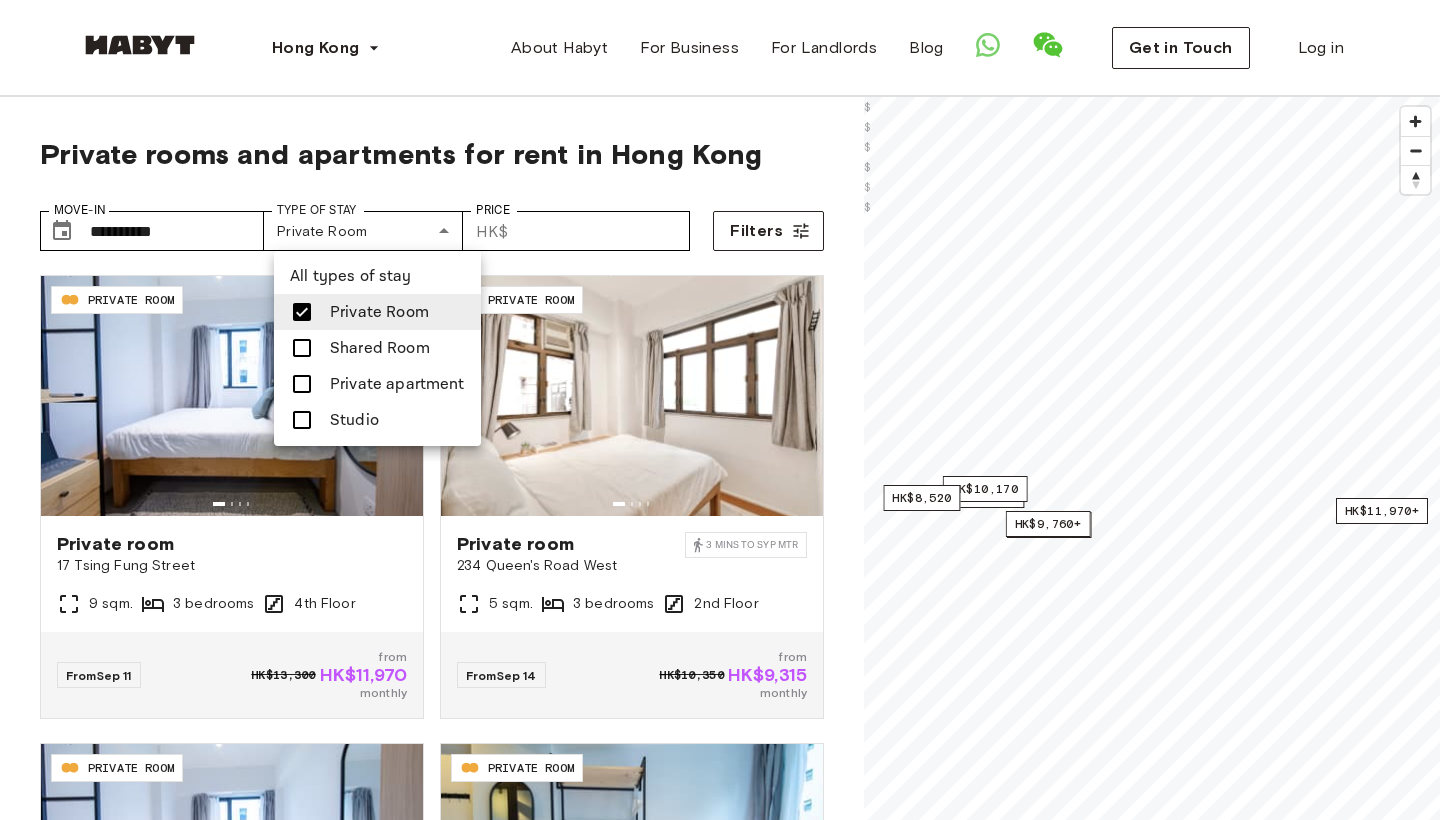 click at bounding box center [302, 312] 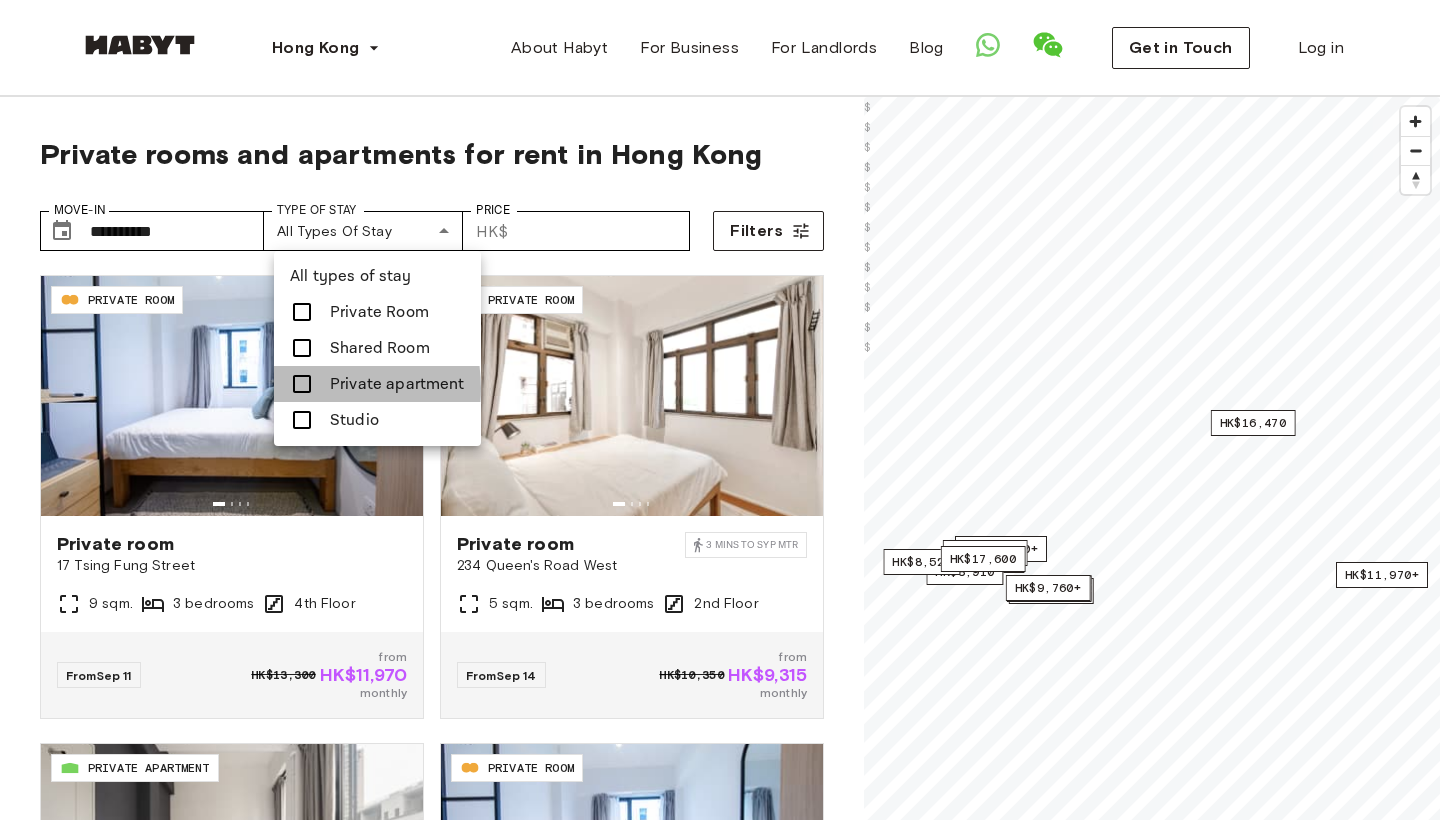 click at bounding box center [302, 384] 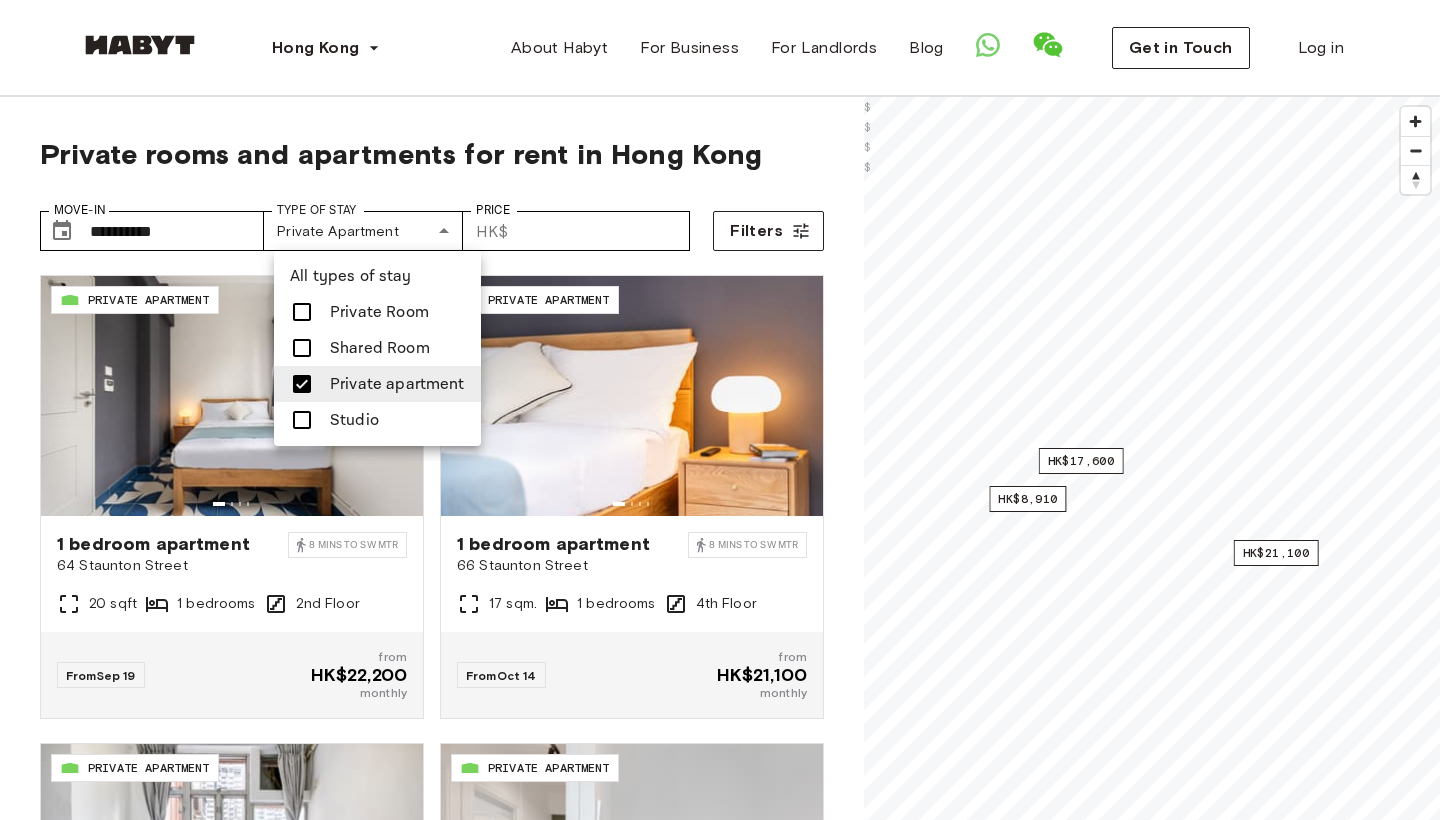 click at bounding box center (302, 420) 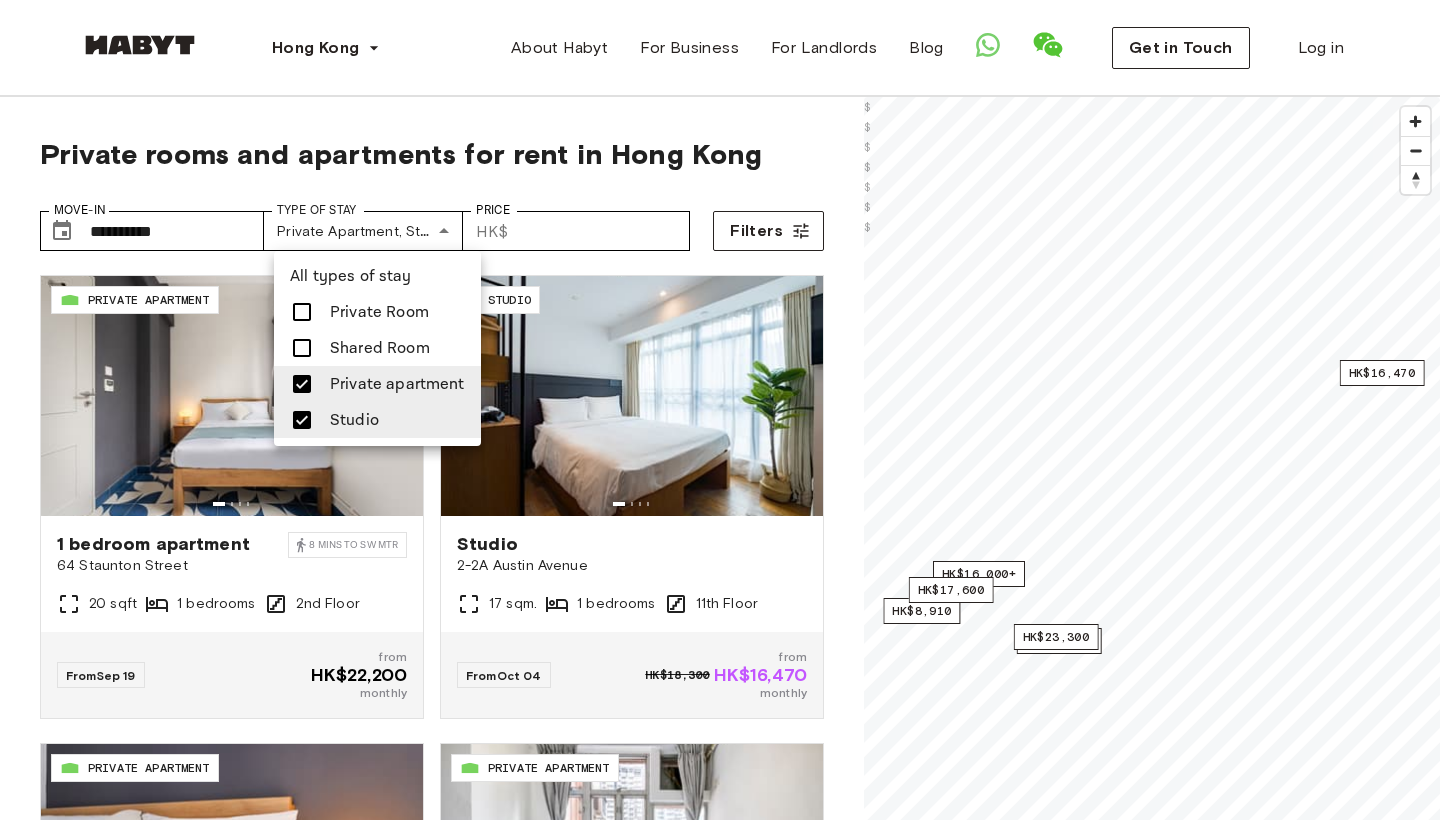 drag, startPoint x: 1060, startPoint y: 729, endPoint x: 937, endPoint y: 661, distance: 140.54536 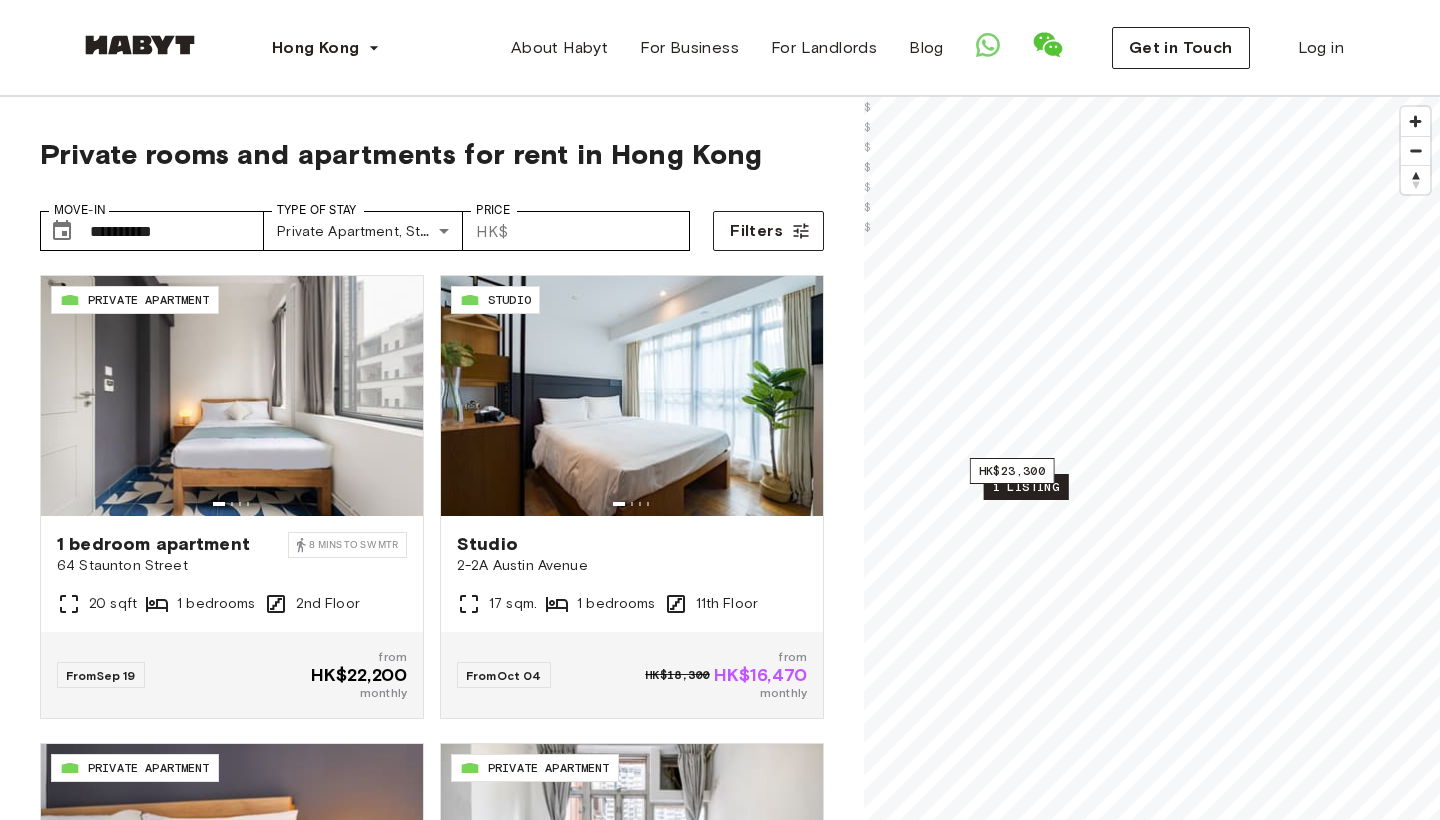 click on "1 listing" at bounding box center (1026, 487) 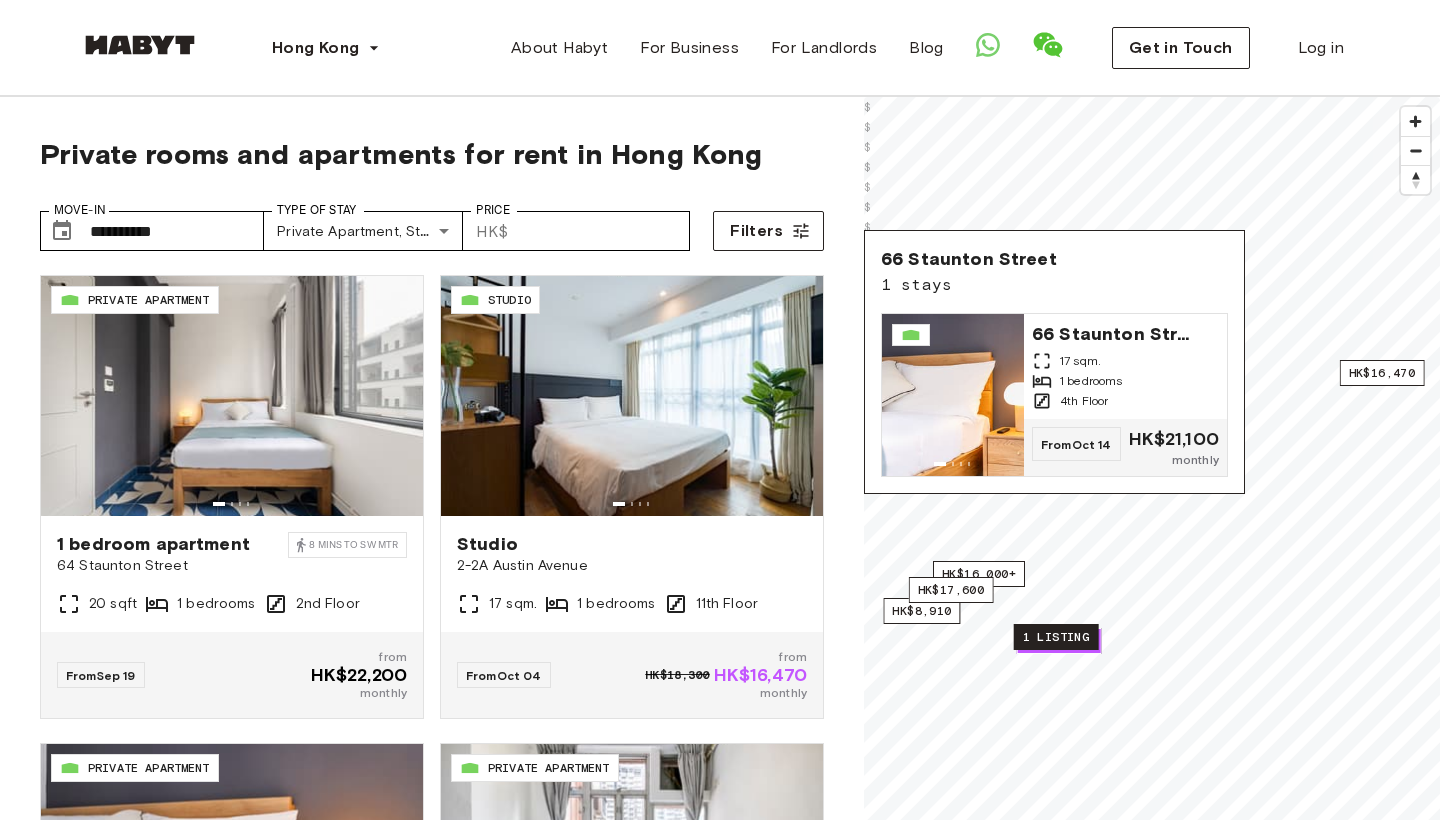 click on "1 listing" at bounding box center [1056, 637] 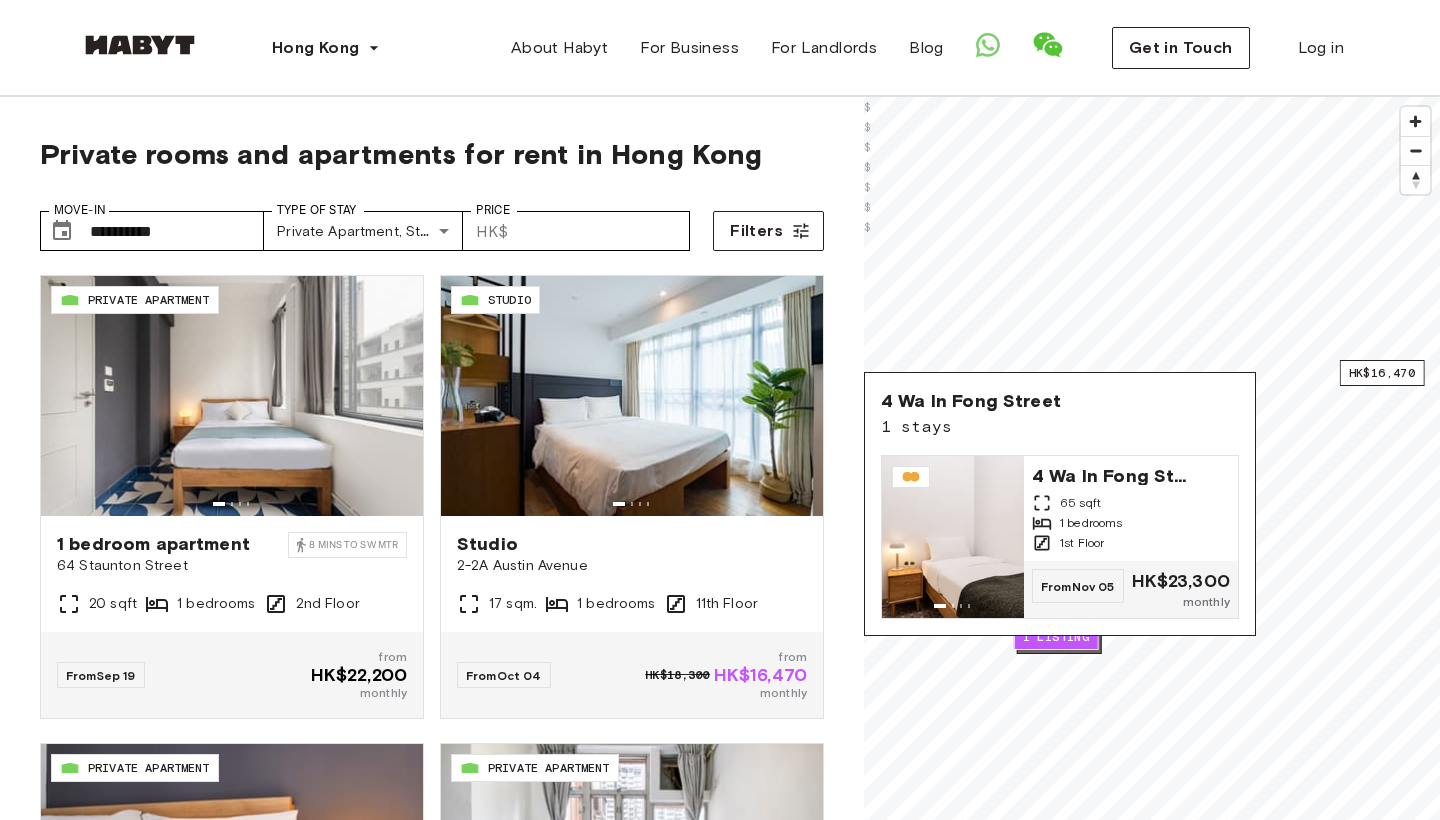 click on "1 listing" at bounding box center [1059, 641] 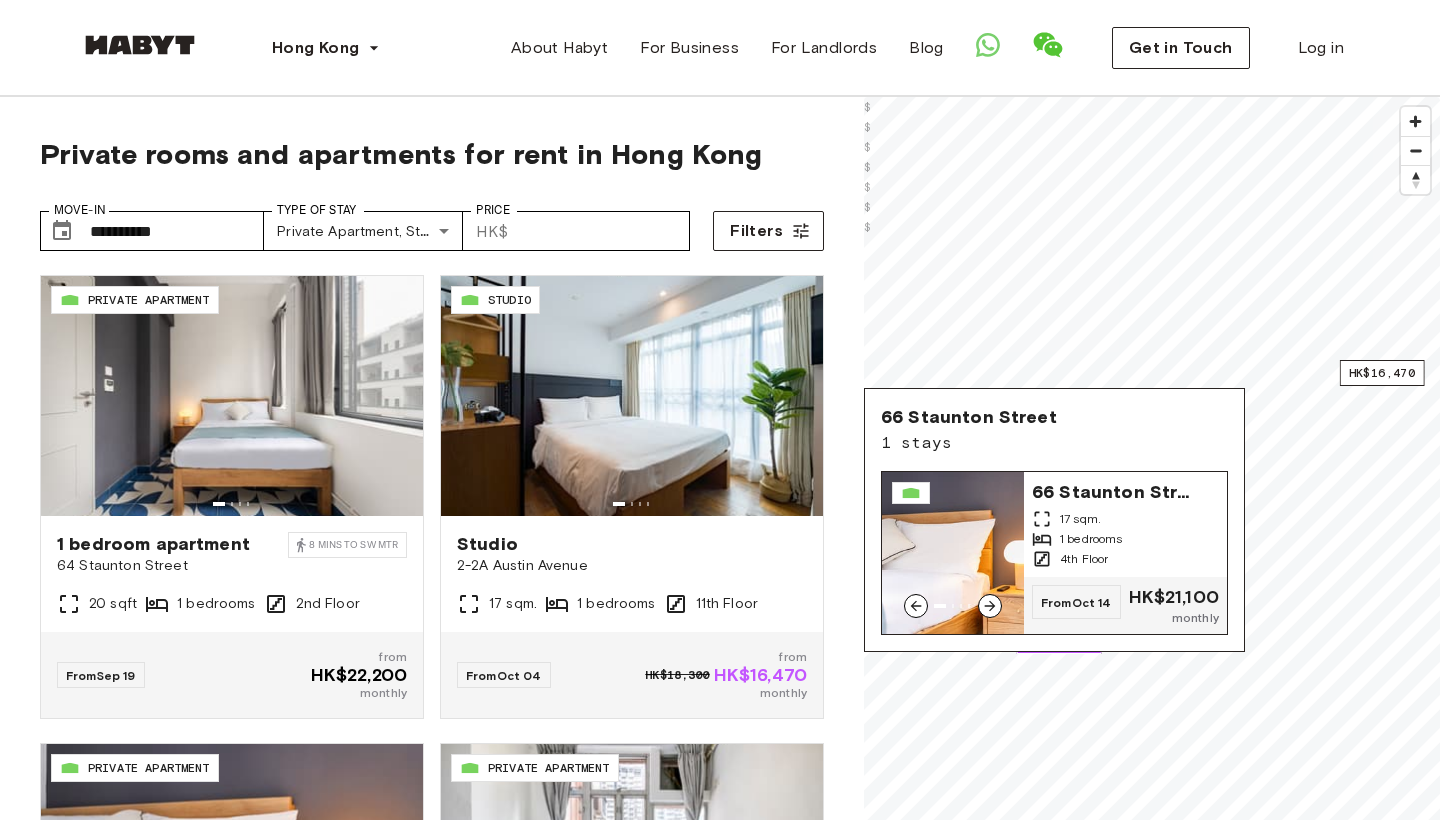 click at bounding box center [953, 553] 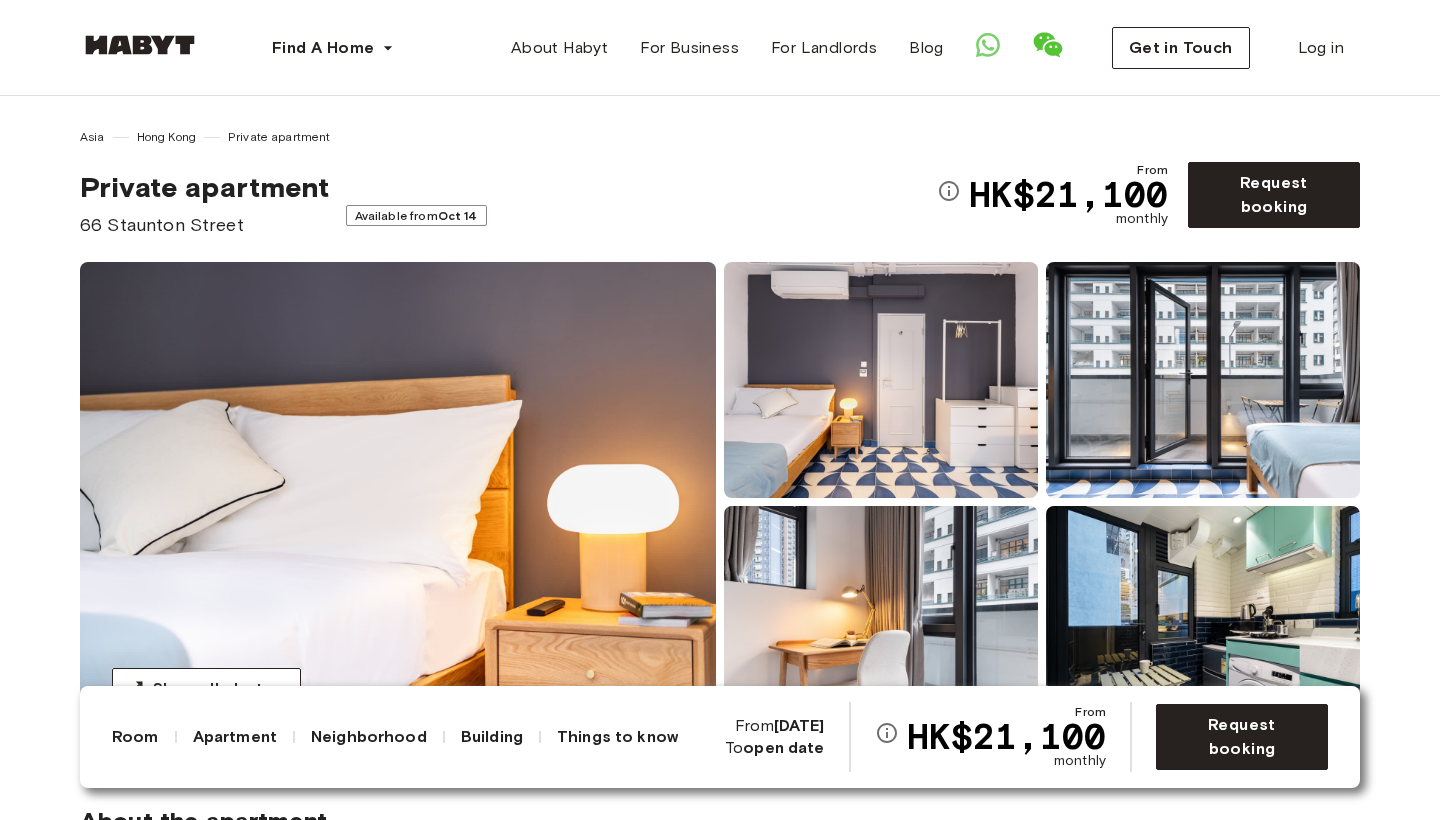 scroll, scrollTop: 0, scrollLeft: 0, axis: both 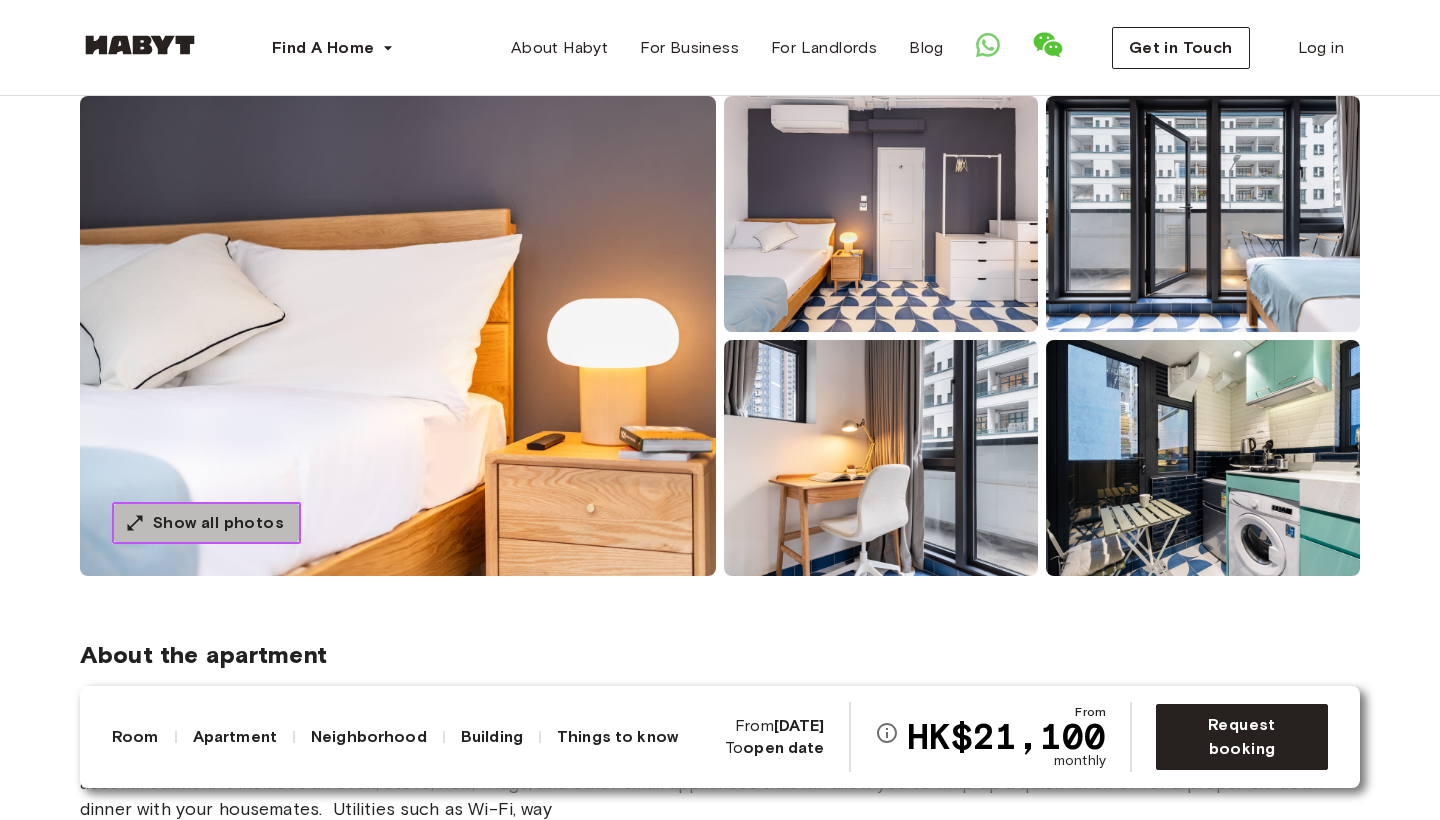 click on "Show all photos" at bounding box center (218, 523) 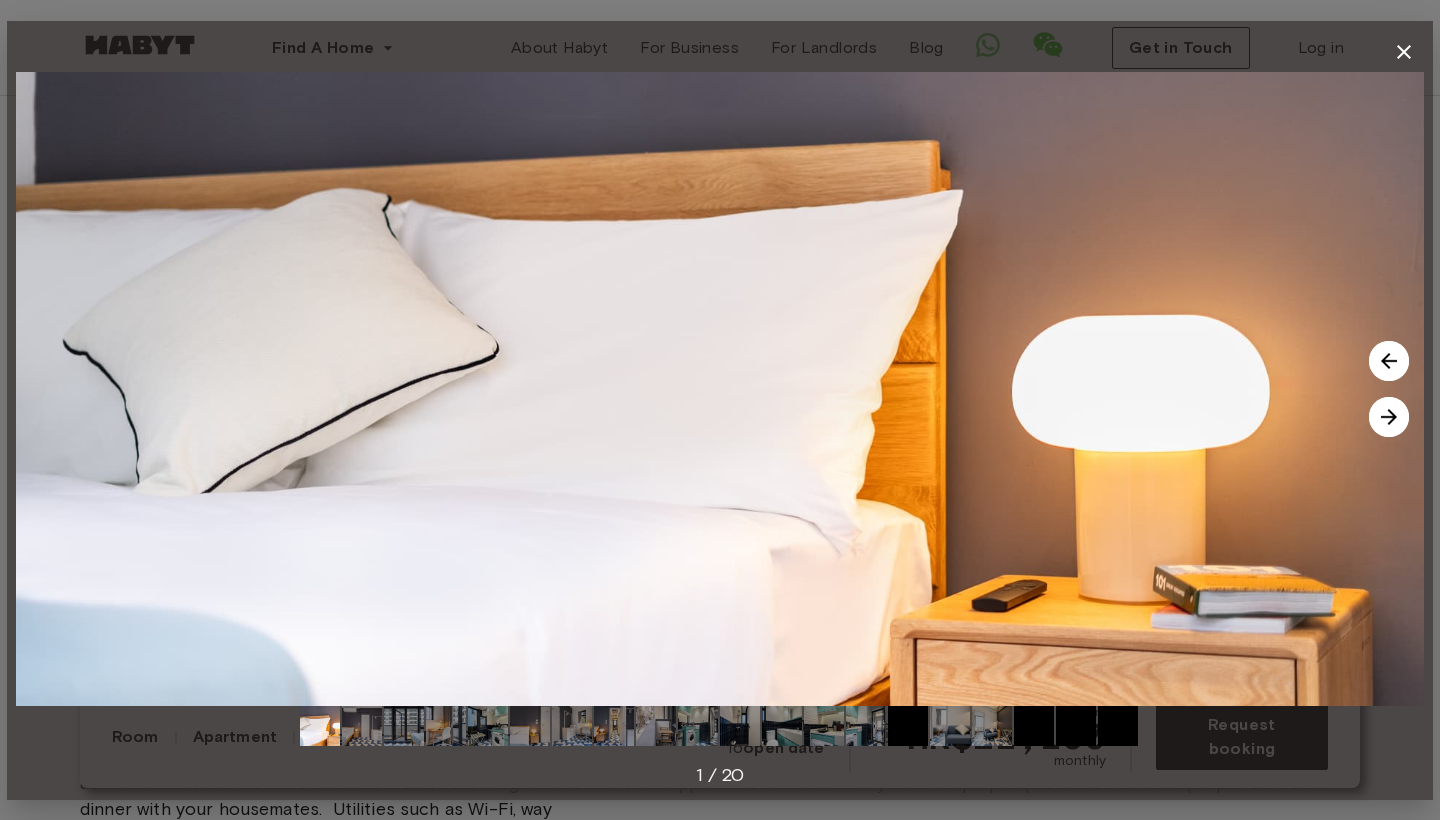 click at bounding box center (1389, 417) 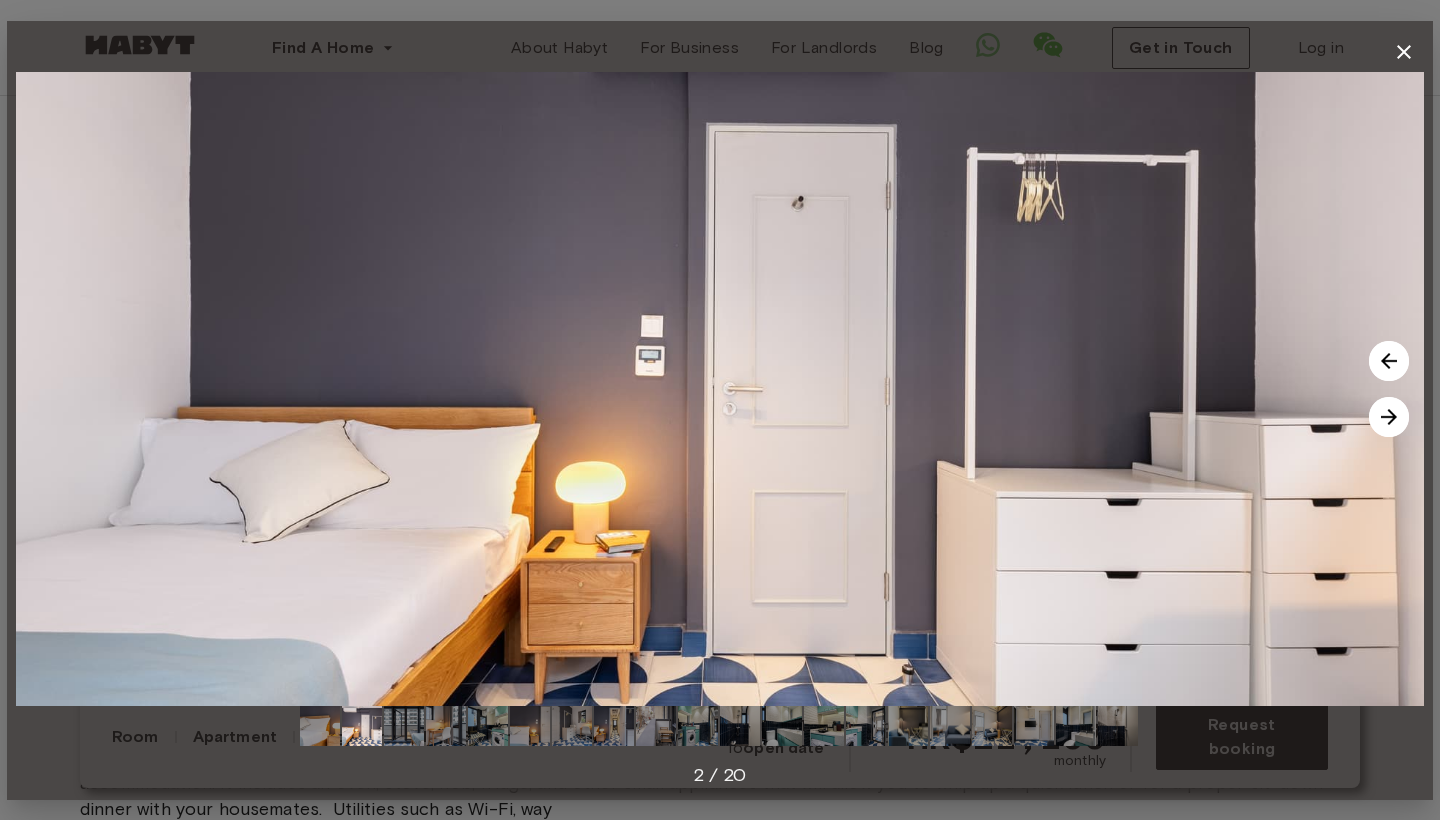 click at bounding box center [1389, 417] 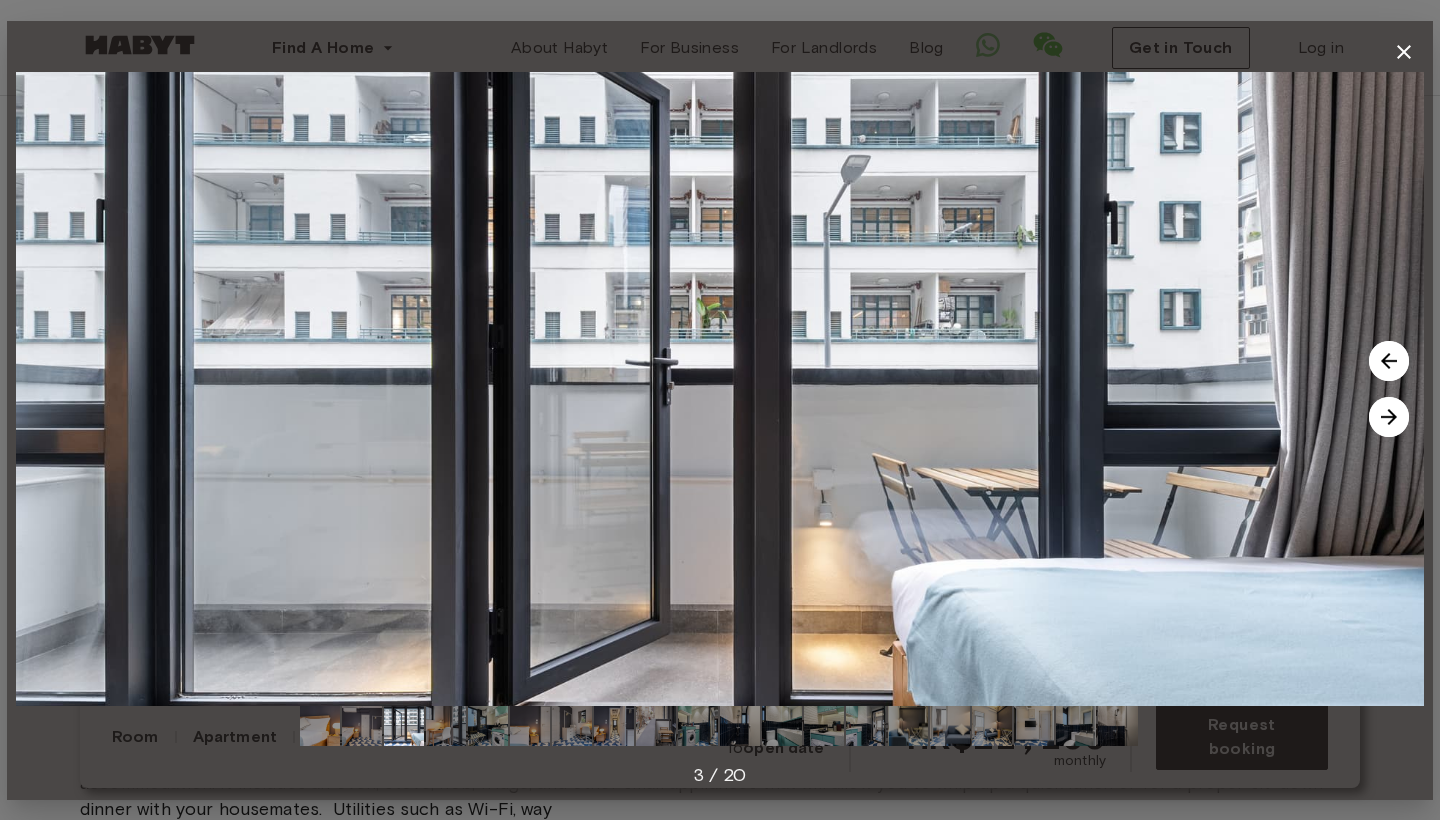 click at bounding box center [1389, 417] 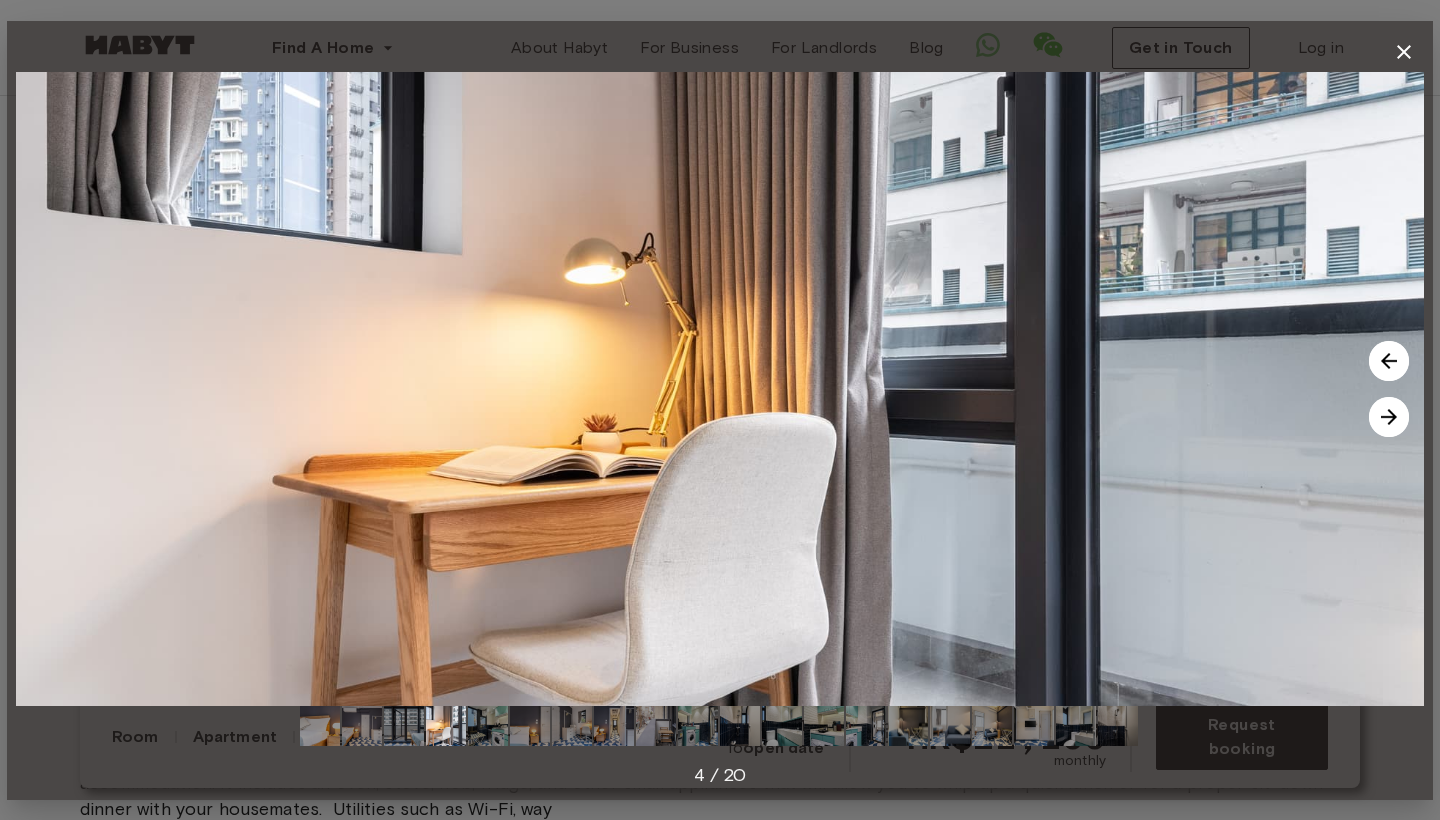 click at bounding box center [1389, 417] 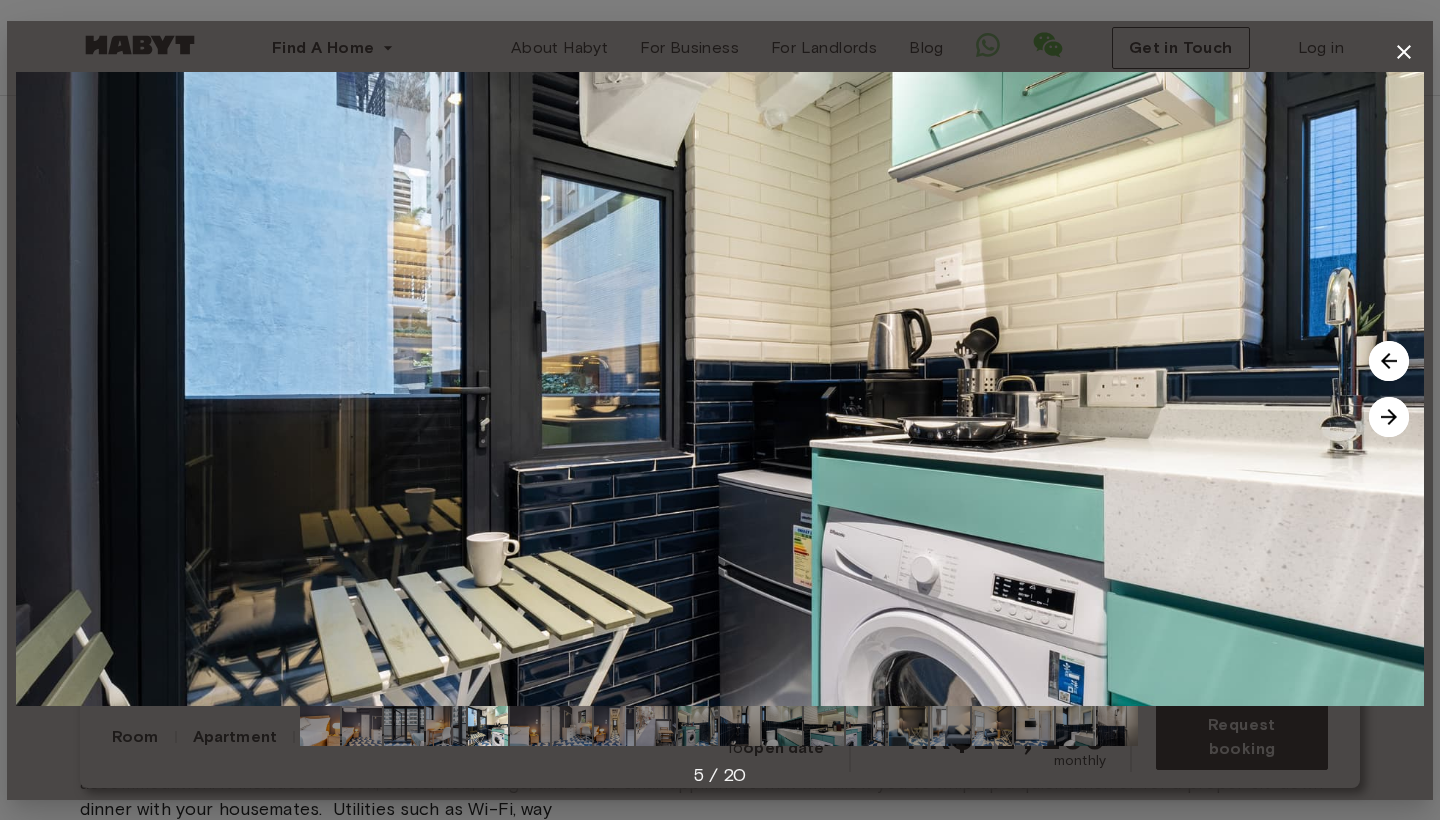 click at bounding box center (1389, 417) 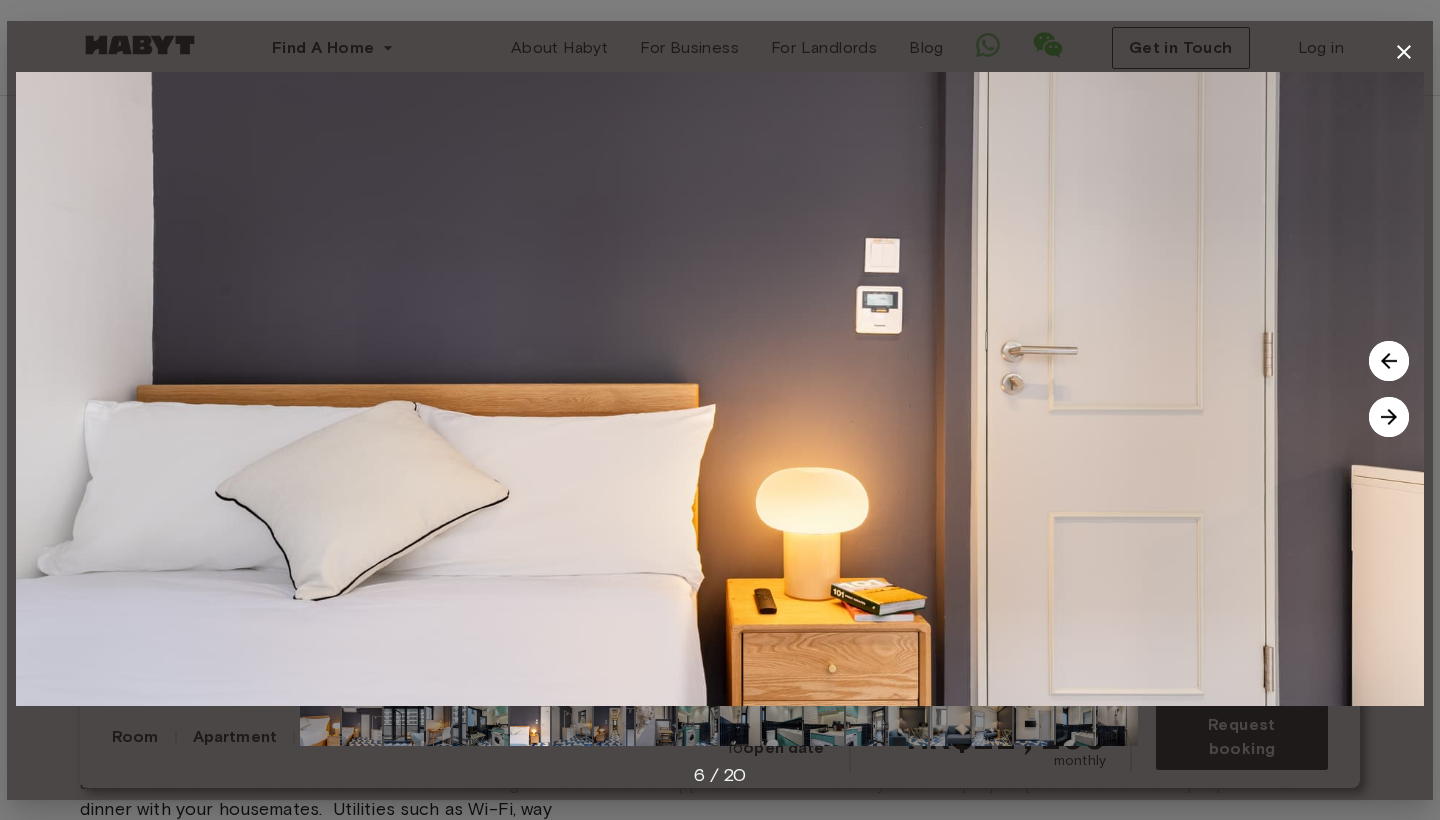 click at bounding box center (1389, 417) 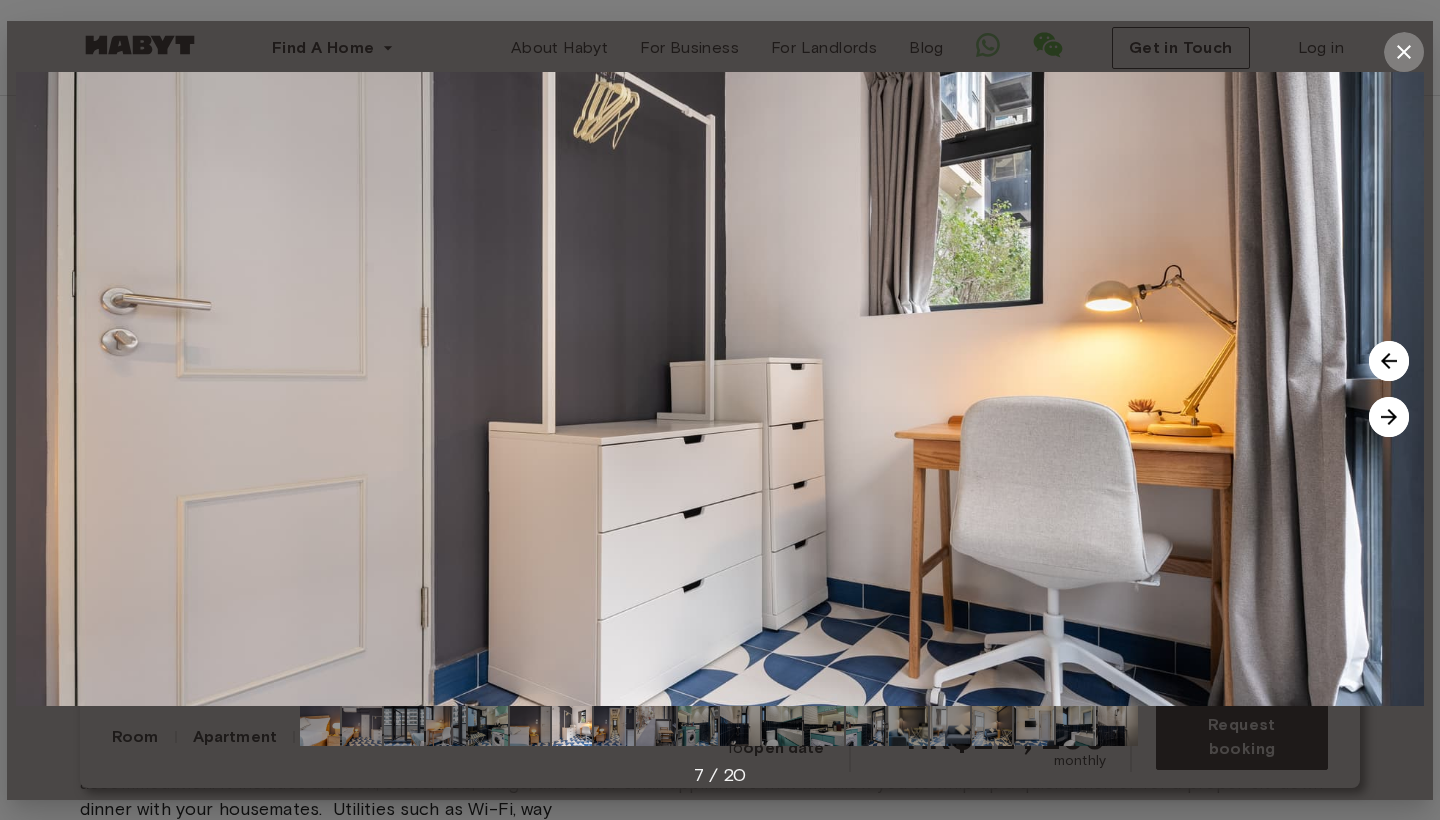 click 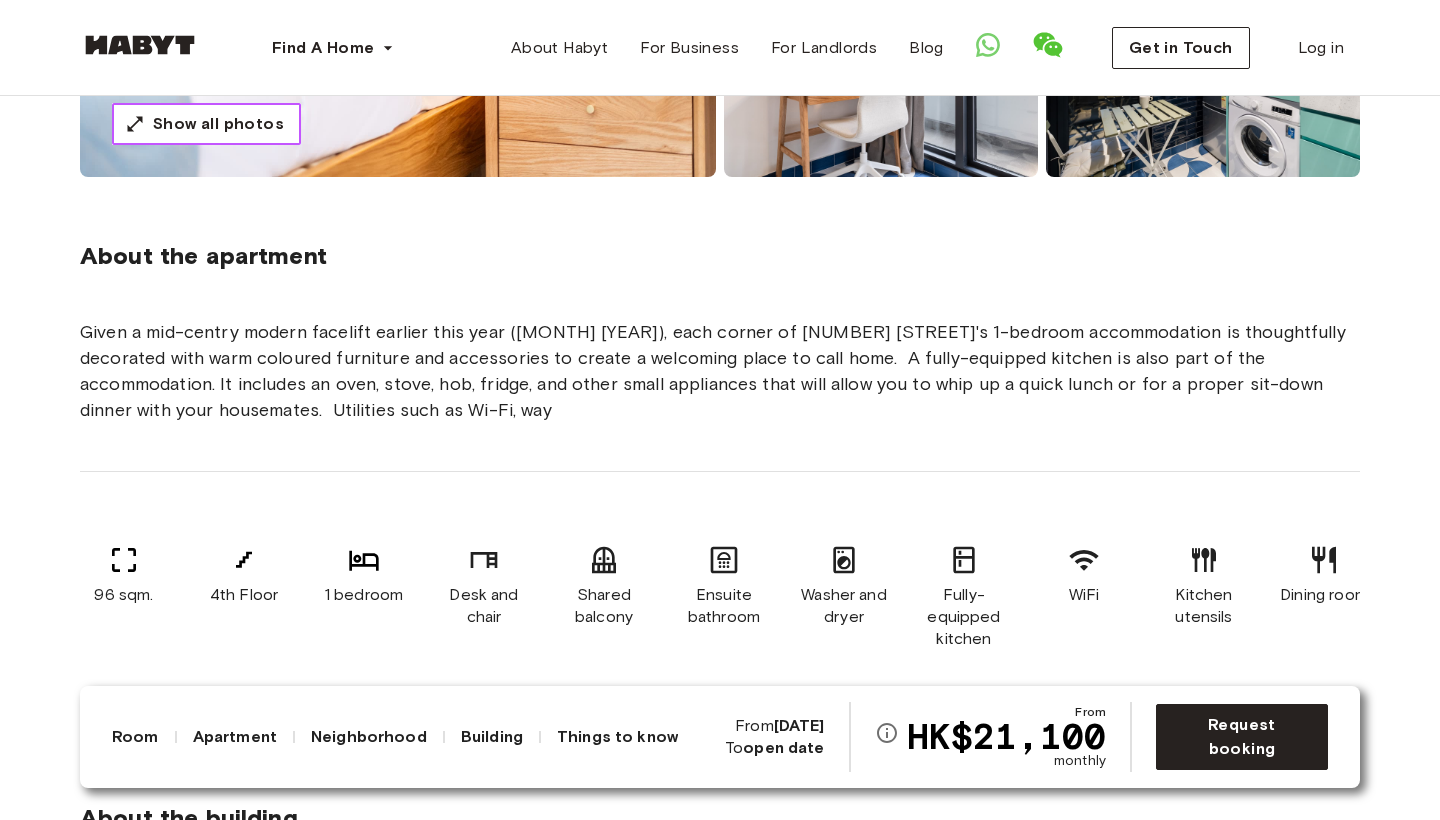 scroll, scrollTop: 650, scrollLeft: 0, axis: vertical 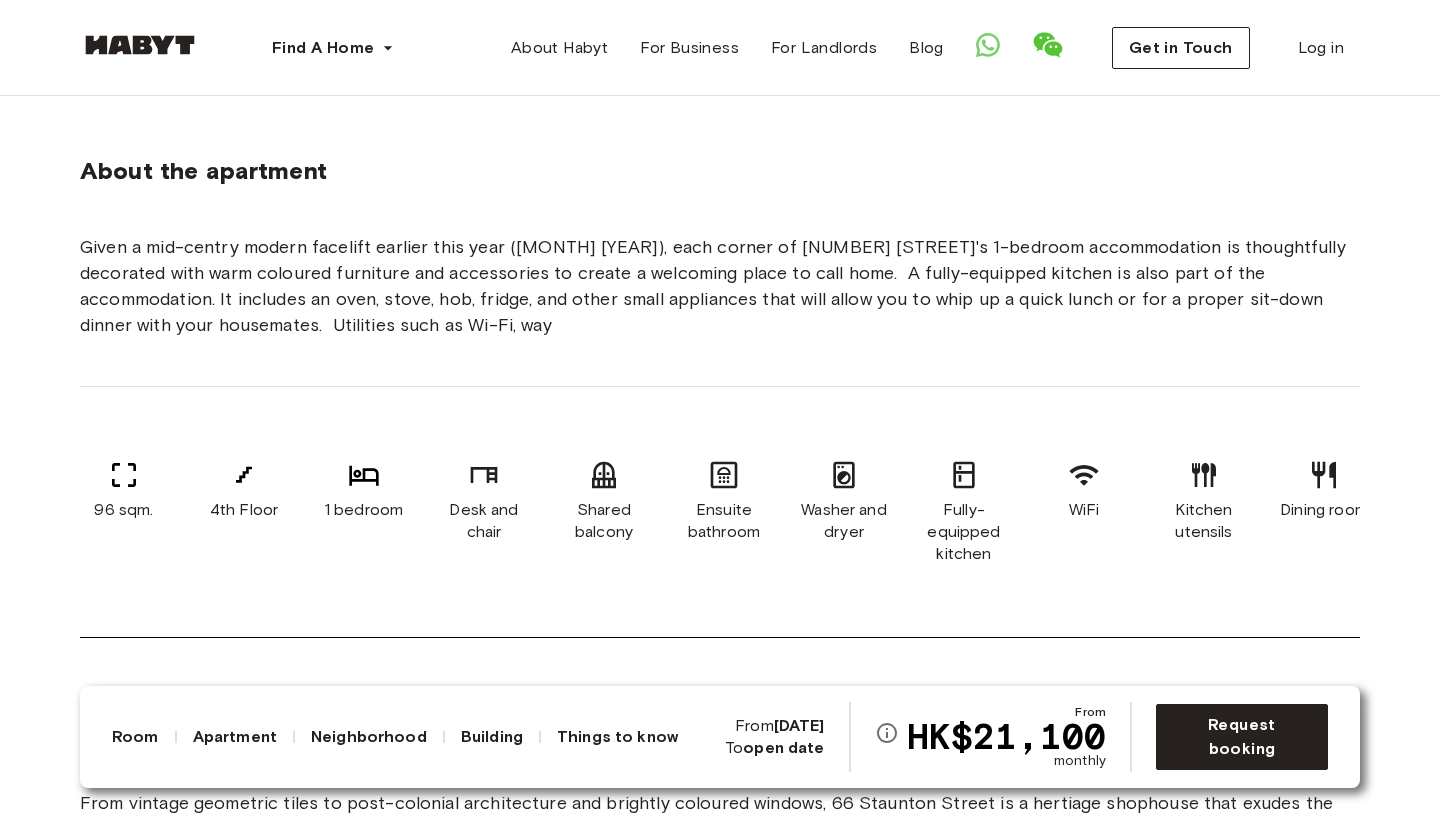 click on "Room" at bounding box center [135, 737] 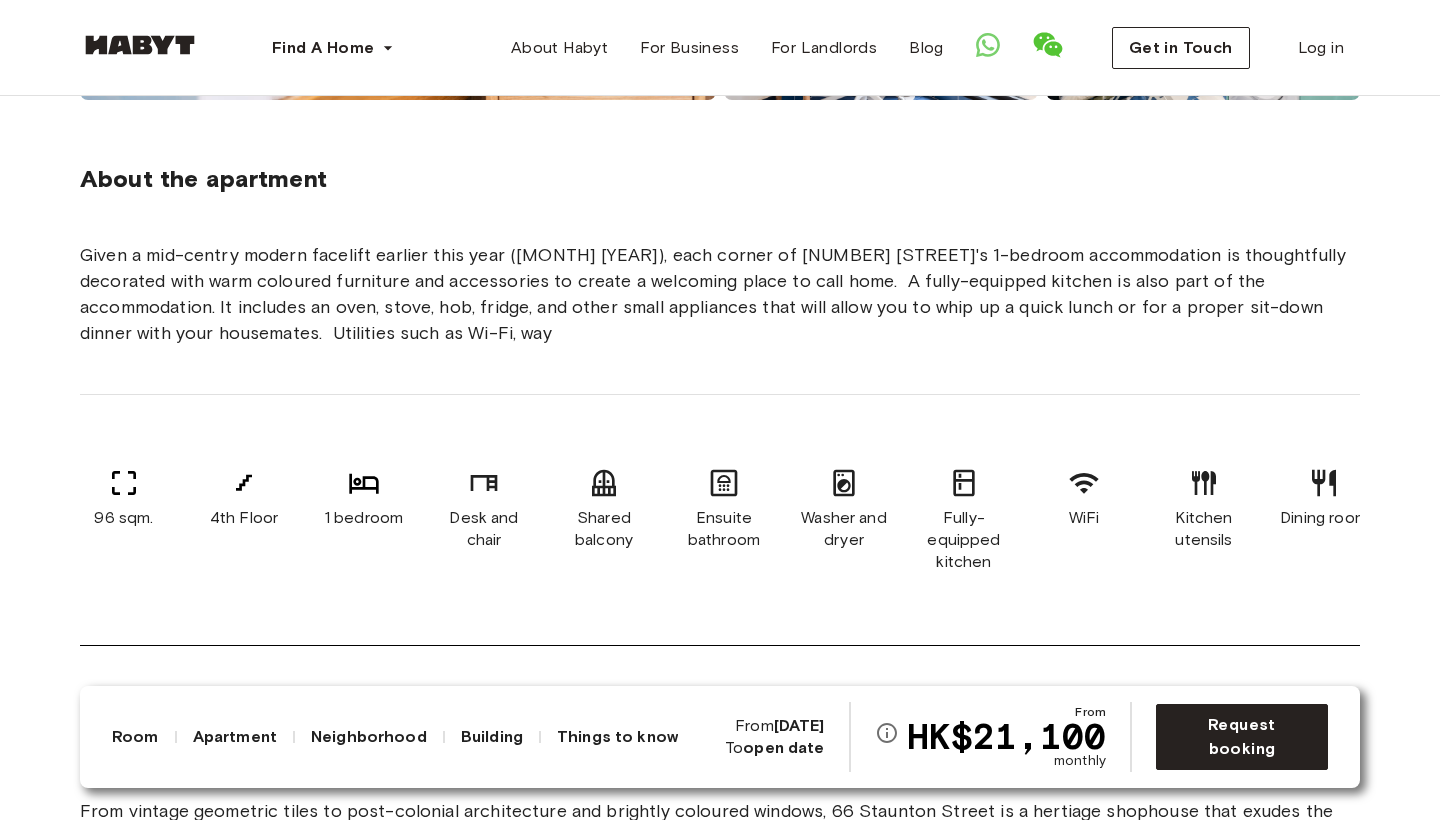 click on "Apartment" at bounding box center [235, 737] 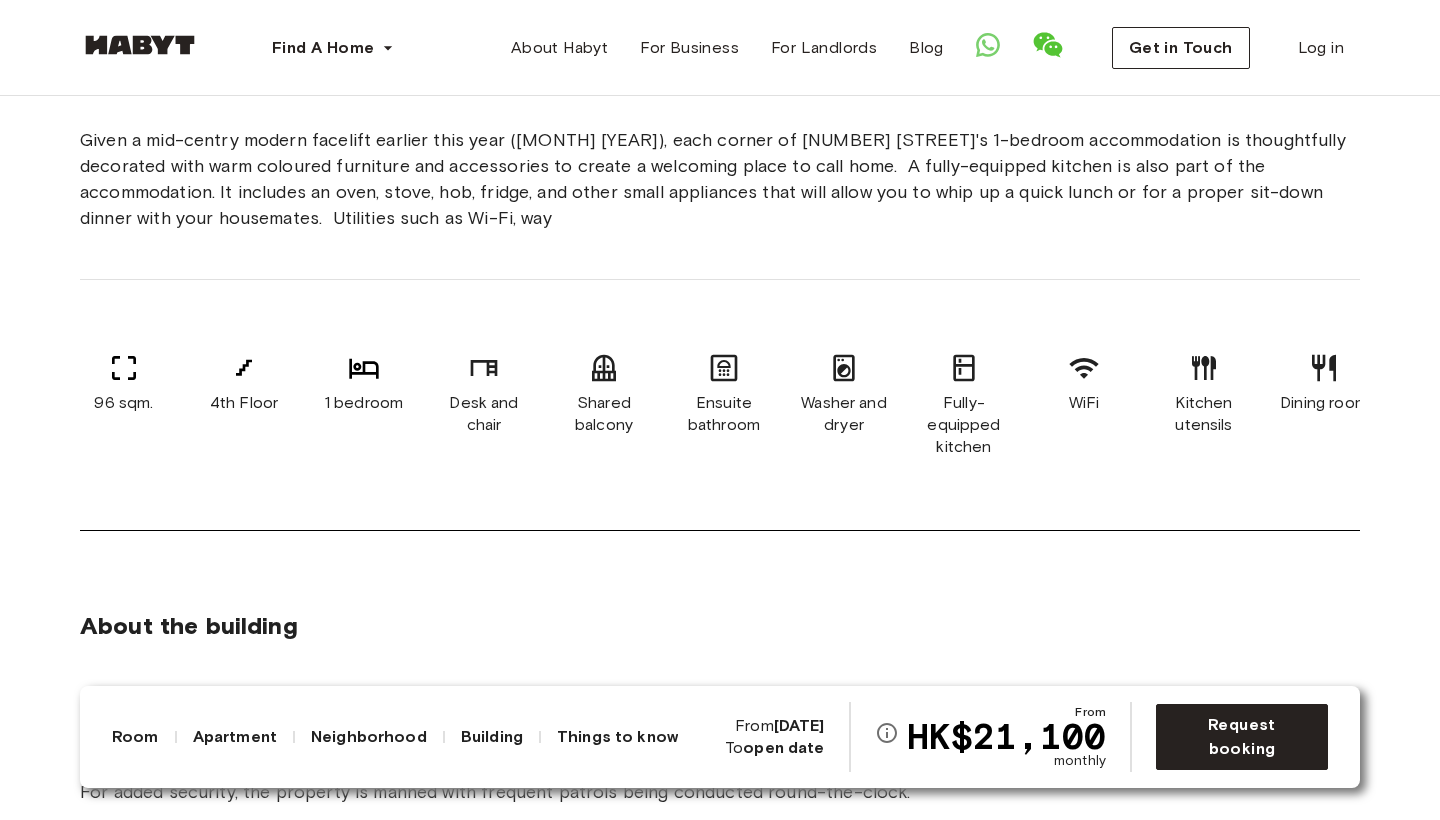 scroll, scrollTop: 684, scrollLeft: 0, axis: vertical 